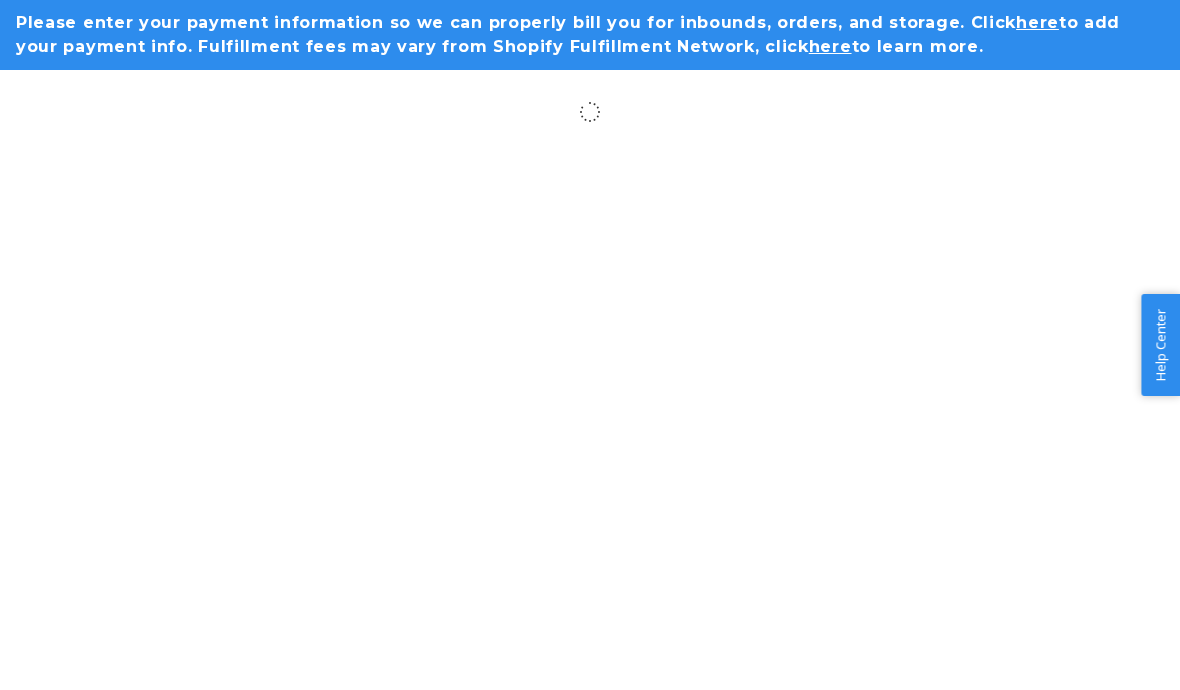 scroll, scrollTop: 0, scrollLeft: 0, axis: both 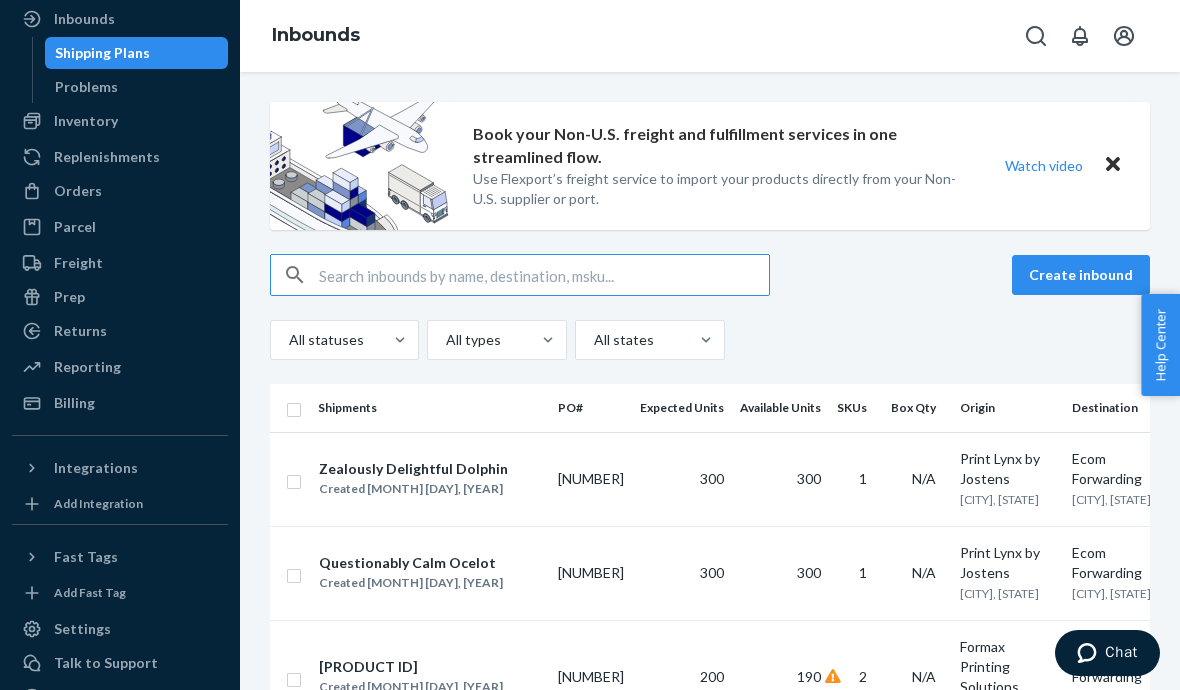 click on "Inventory" at bounding box center (86, 121) 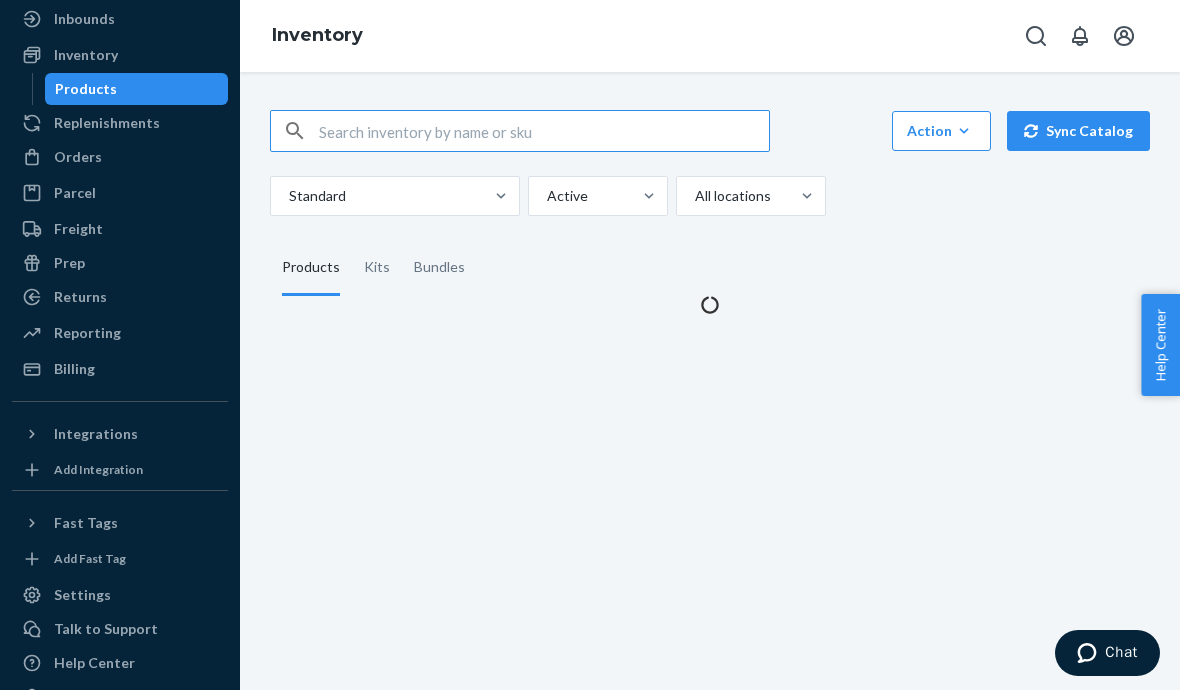 scroll, scrollTop: 85, scrollLeft: 0, axis: vertical 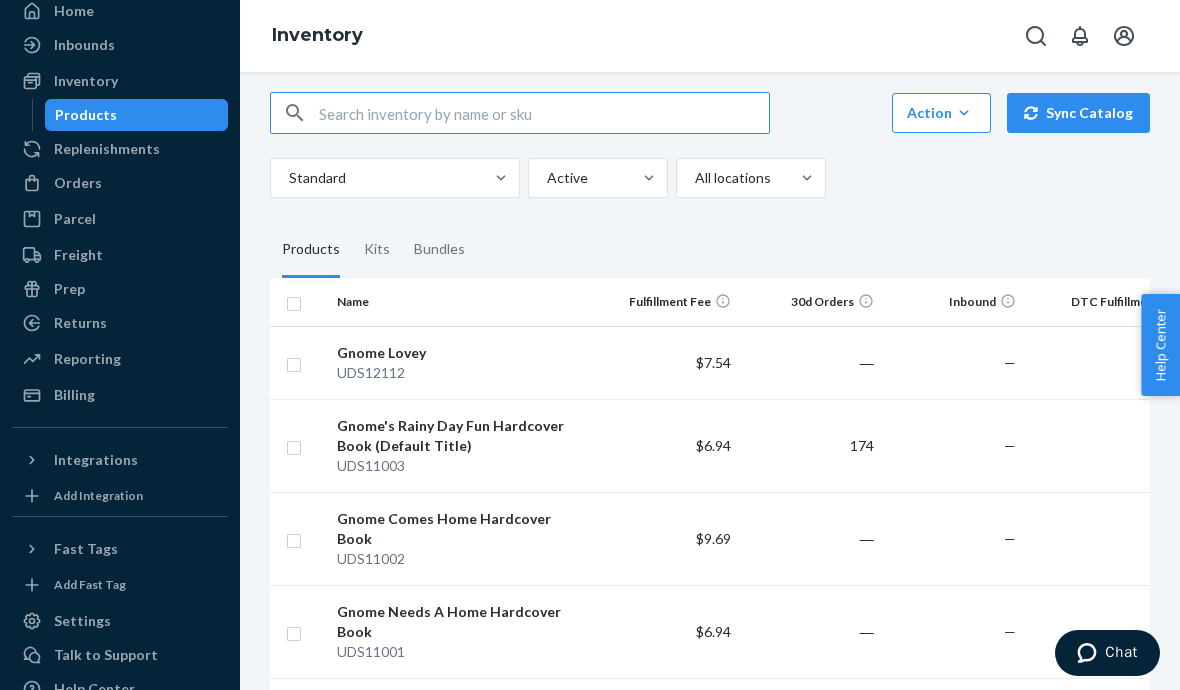 click on "—" at bounding box center (953, 538) 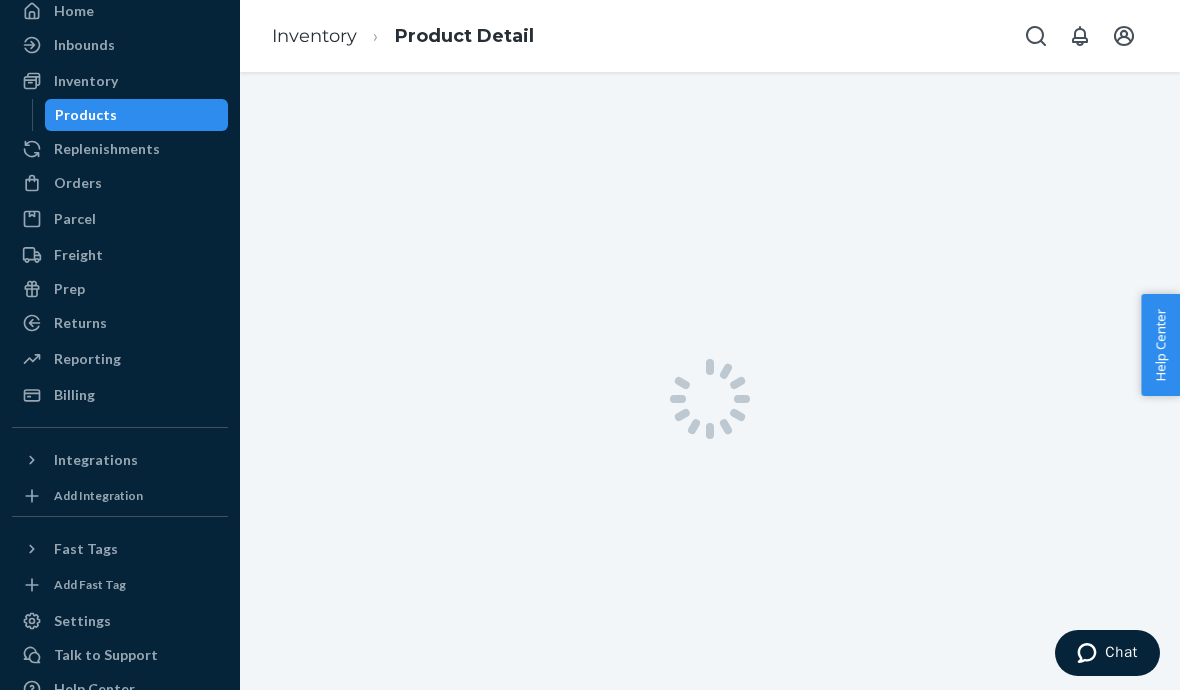 scroll, scrollTop: 0, scrollLeft: 0, axis: both 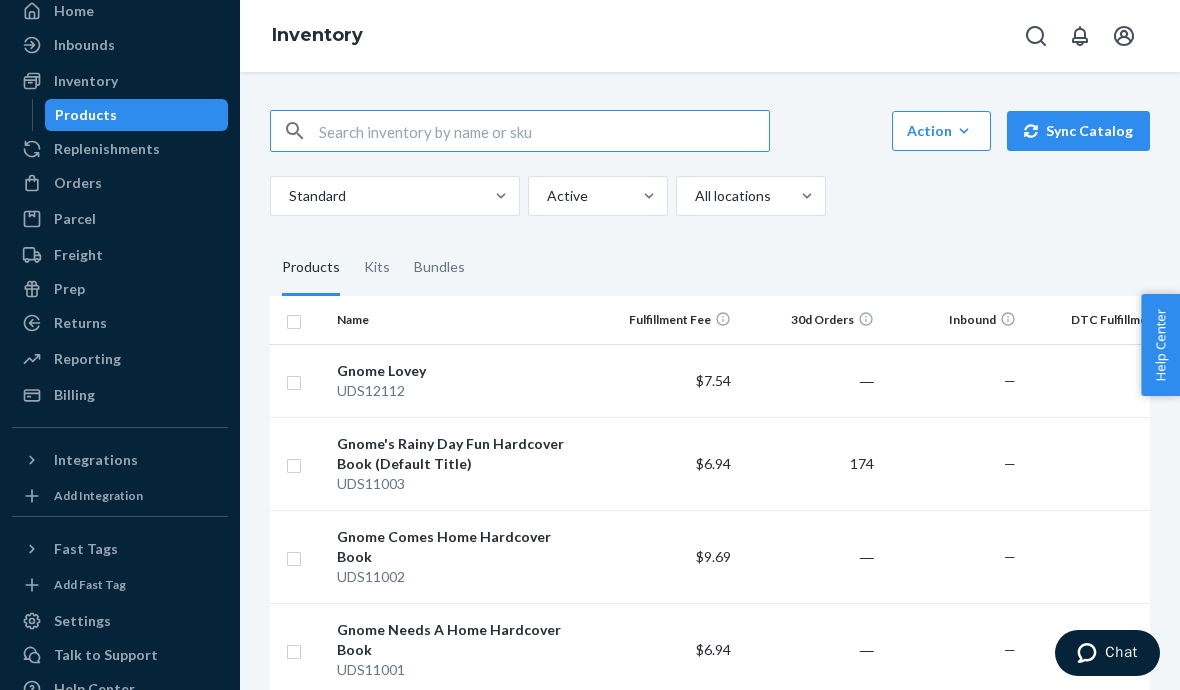click on "—" at bounding box center (953, 463) 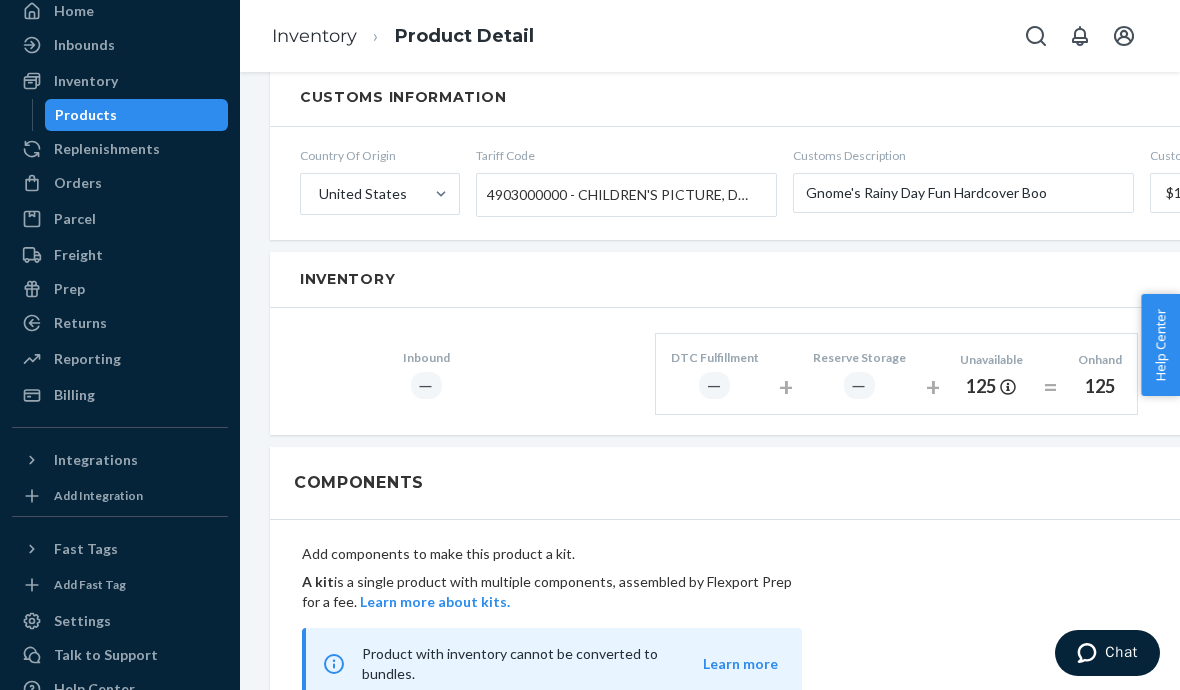 scroll, scrollTop: 861, scrollLeft: -1, axis: both 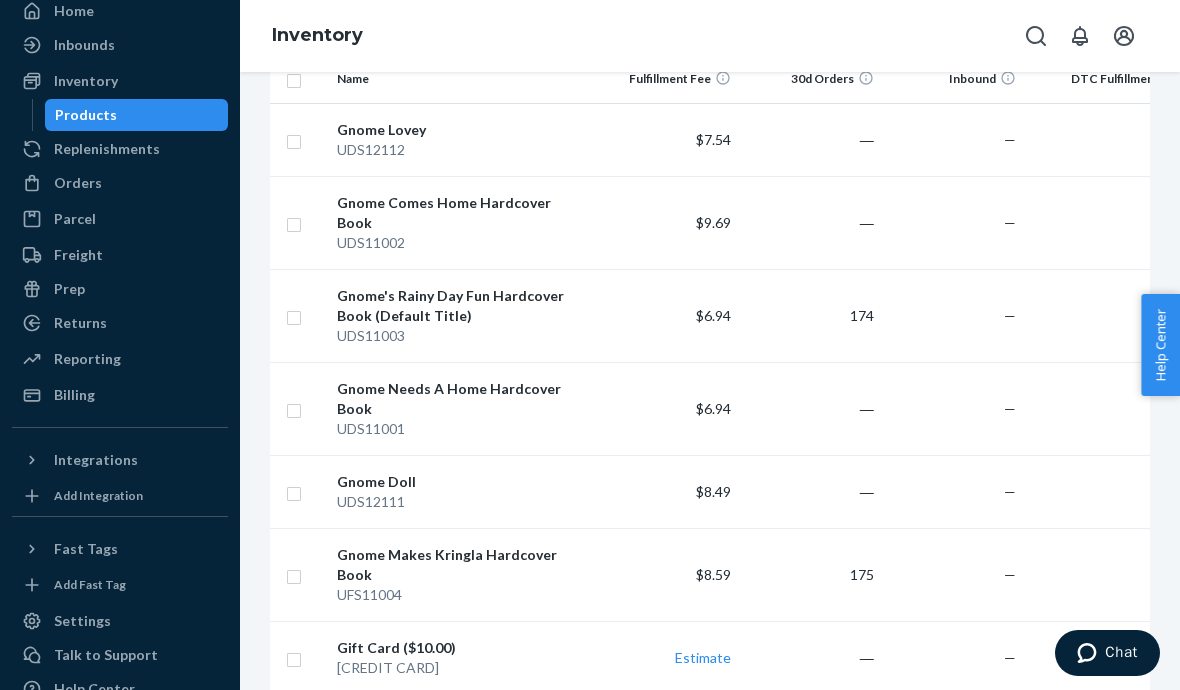 click on "0" at bounding box center (1113, 657) 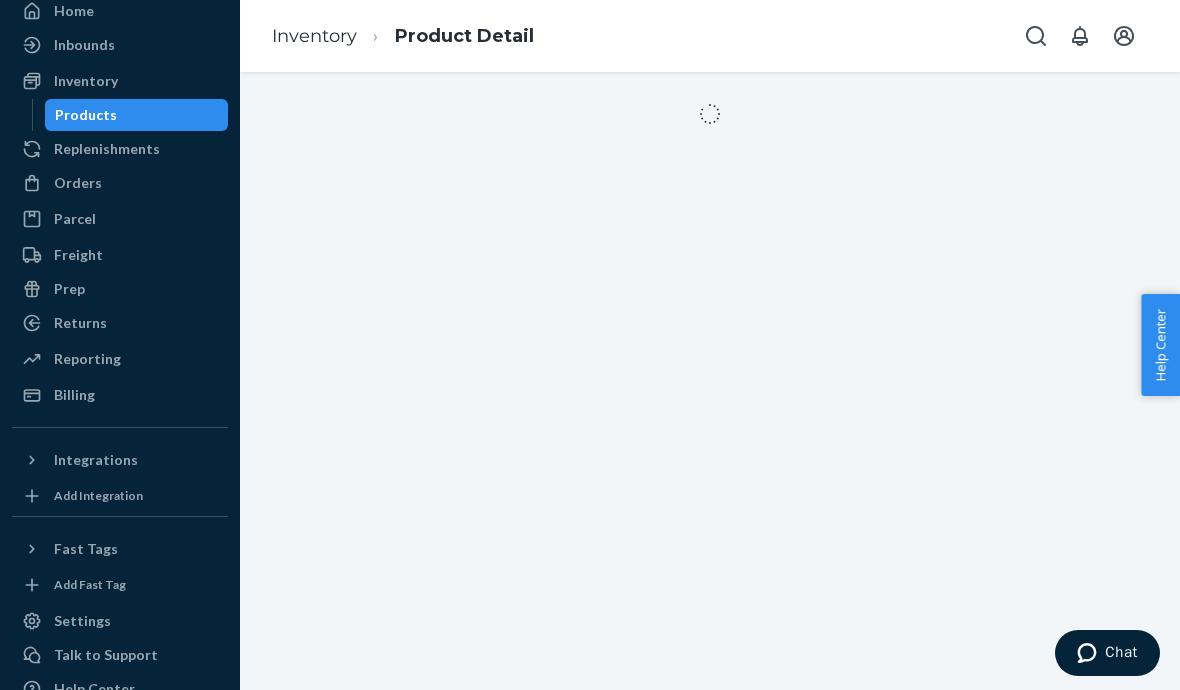 scroll, scrollTop: 0, scrollLeft: 0, axis: both 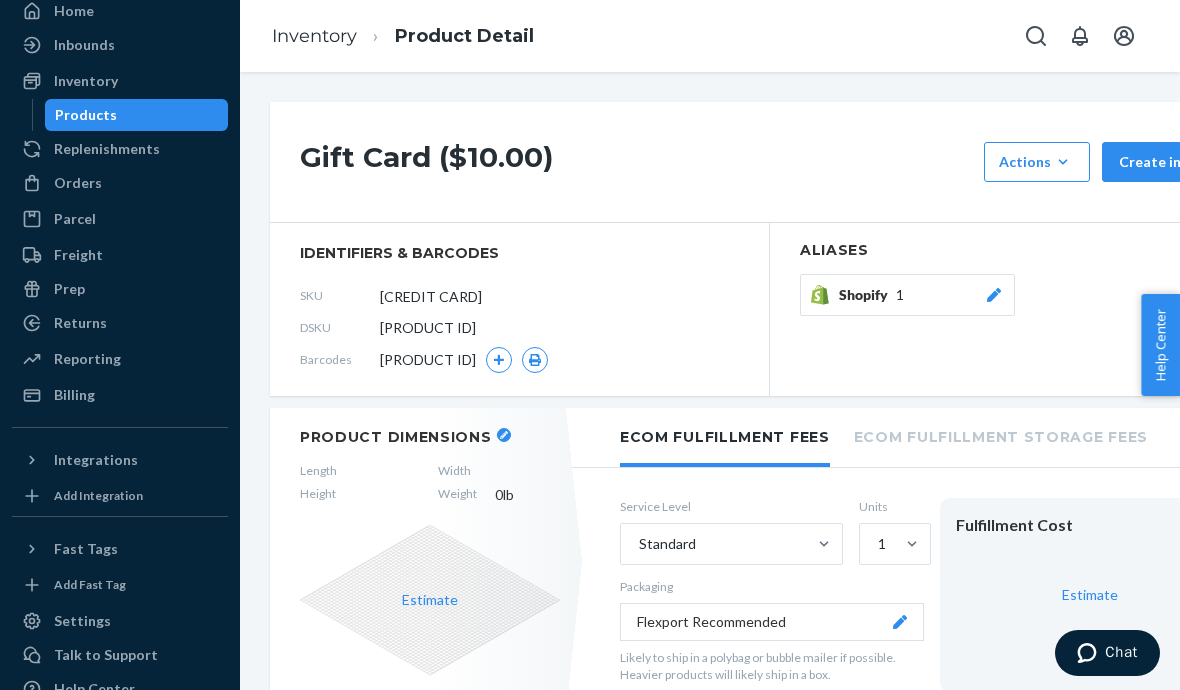 click on "Returns" at bounding box center (80, 323) 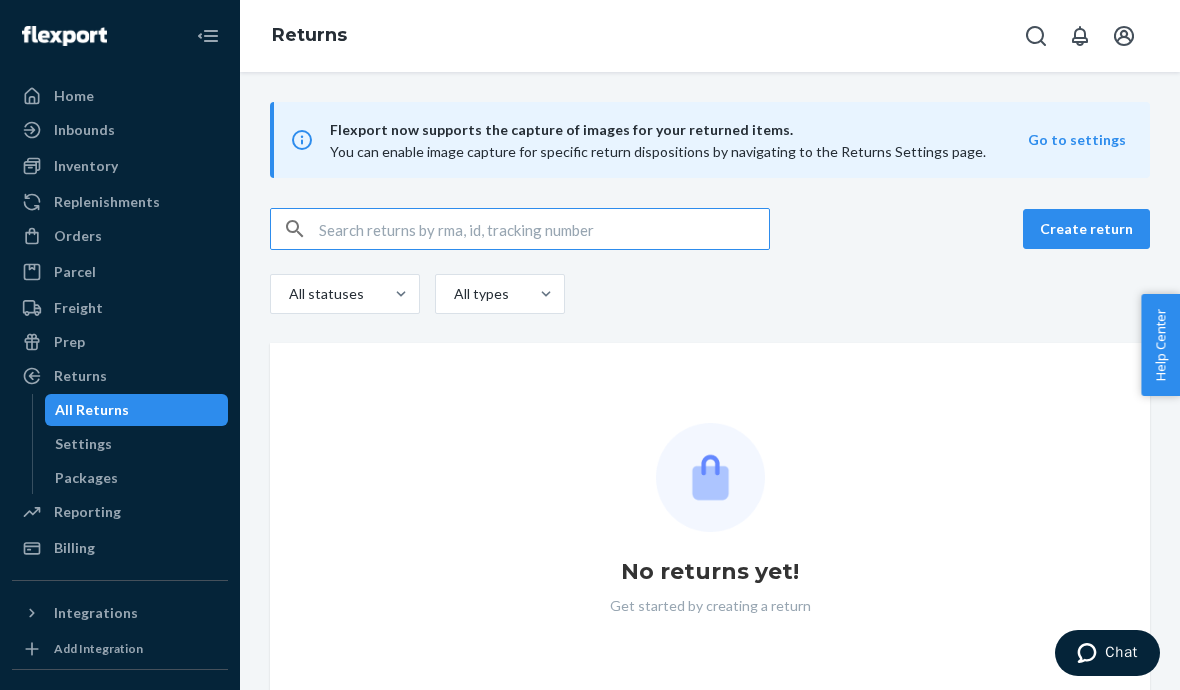 scroll, scrollTop: 0, scrollLeft: 0, axis: both 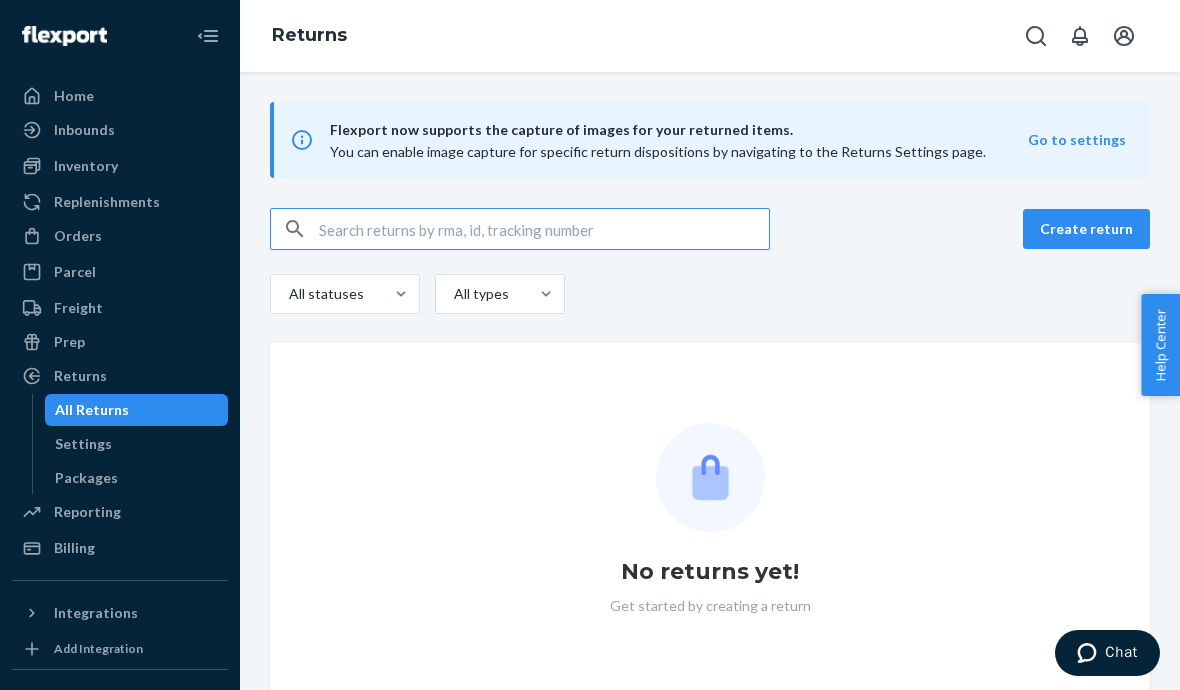 click on "Parcel" at bounding box center (75, 272) 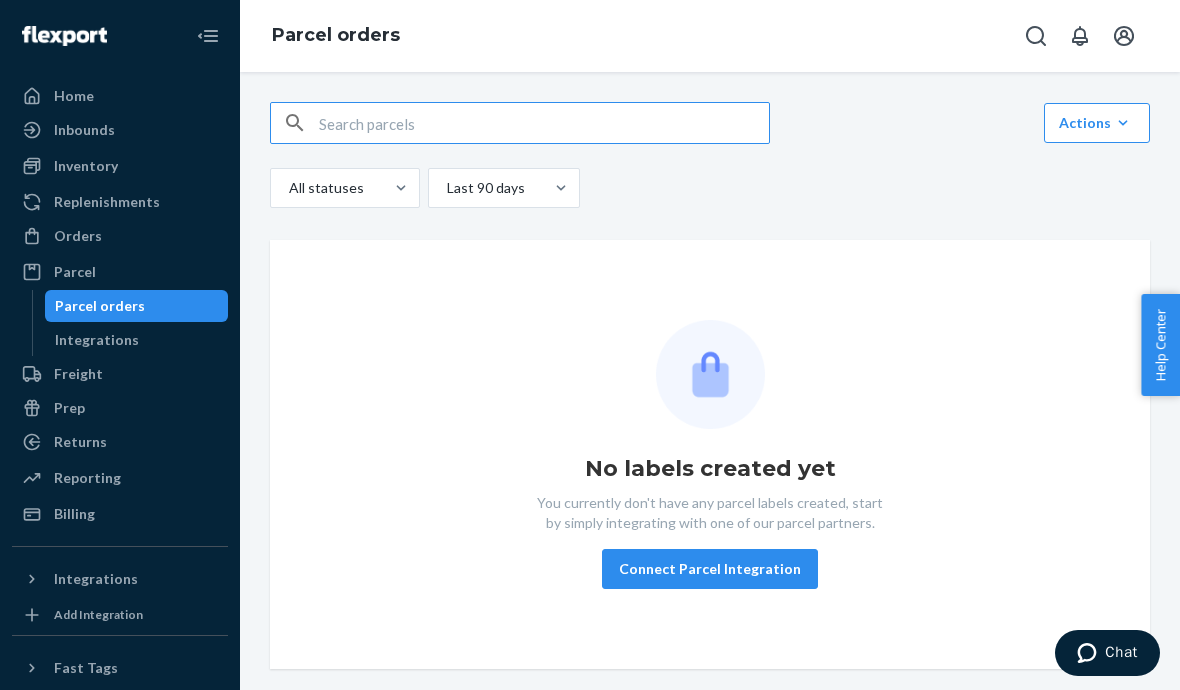 scroll, scrollTop: 0, scrollLeft: 0, axis: both 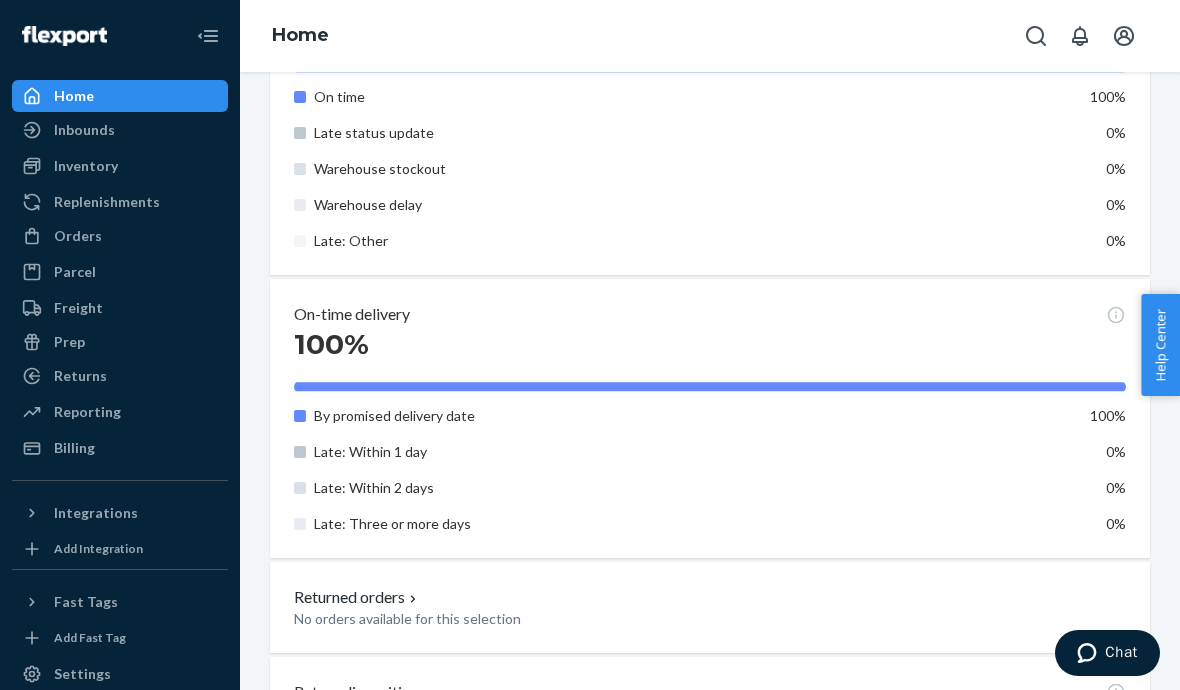 click 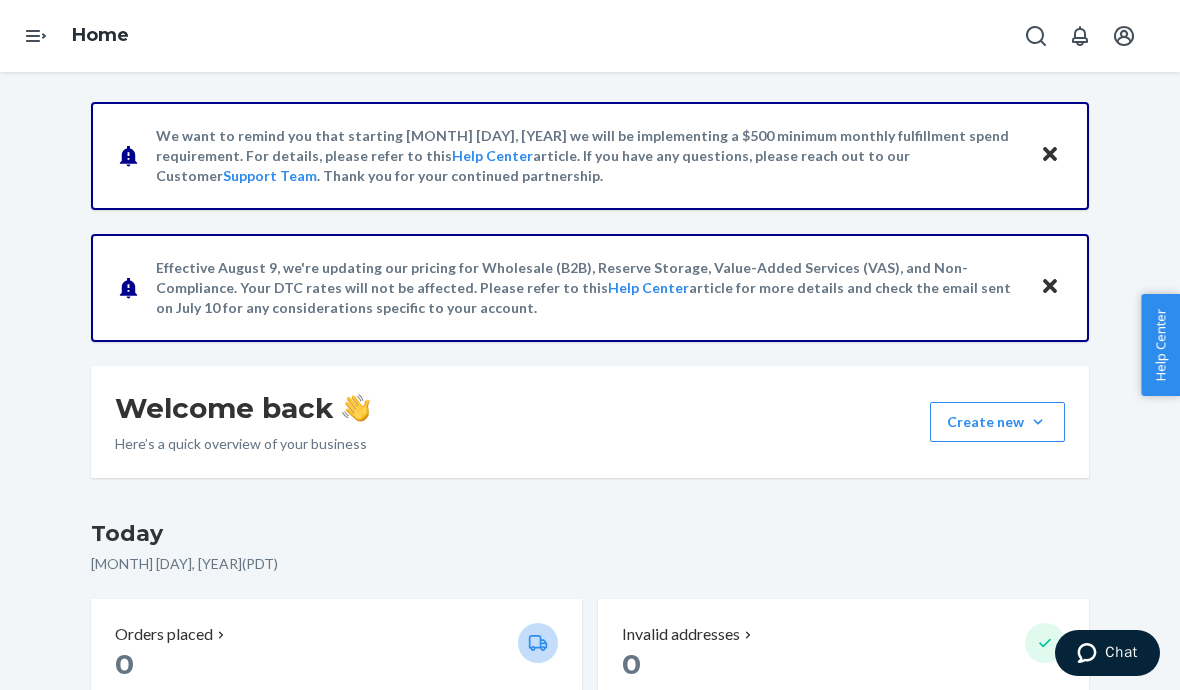 scroll, scrollTop: 0, scrollLeft: 0, axis: both 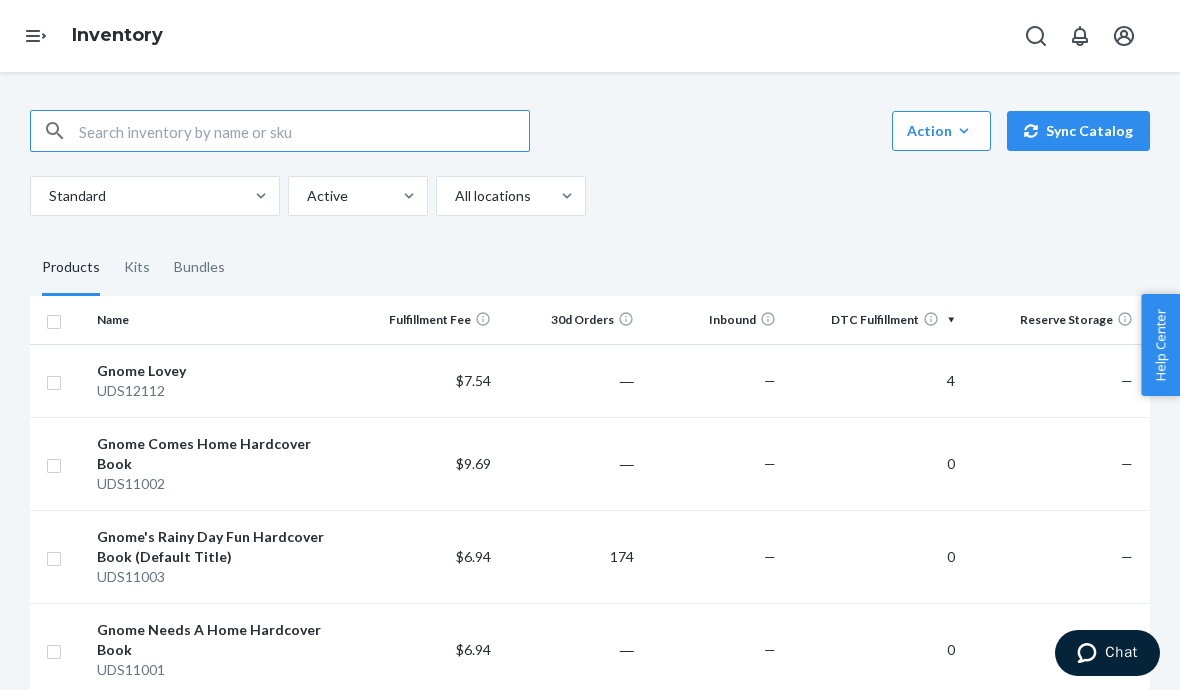 click 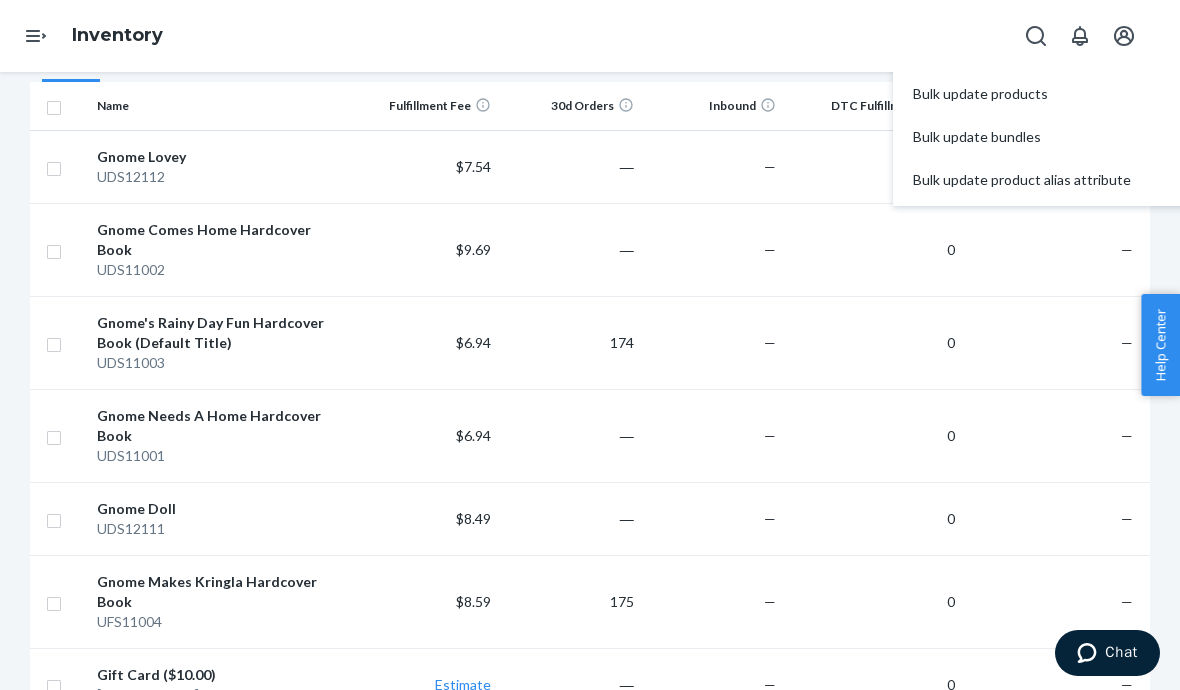 click on "0" at bounding box center [873, 249] 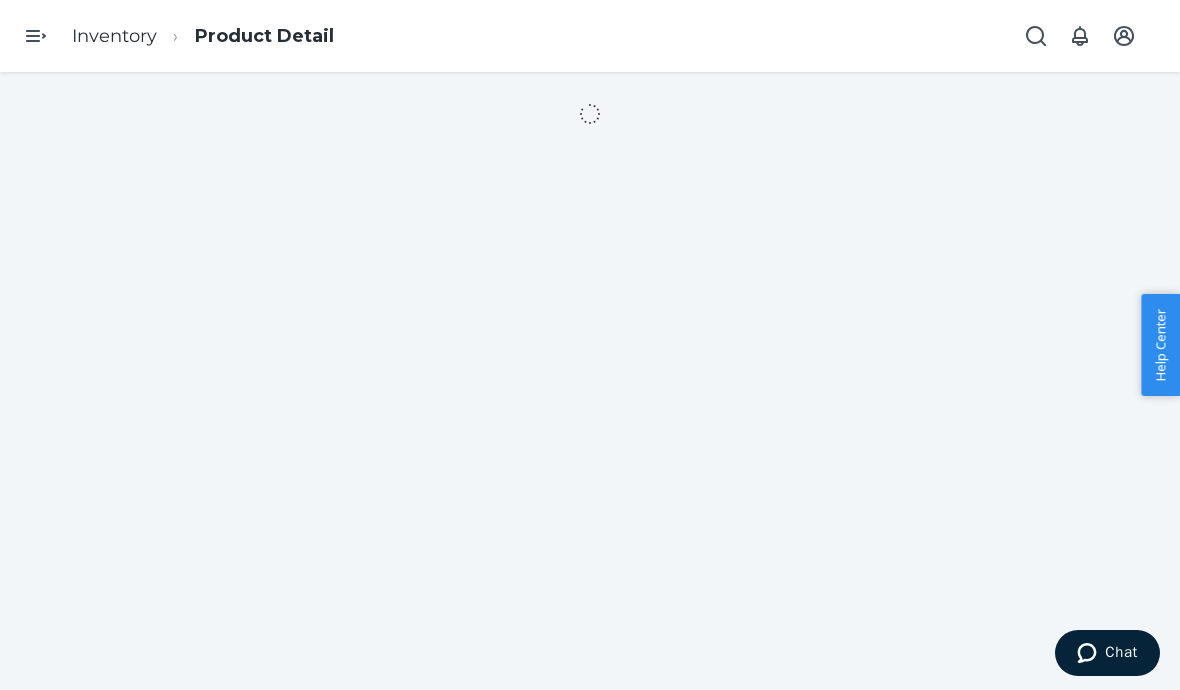 scroll, scrollTop: 0, scrollLeft: 0, axis: both 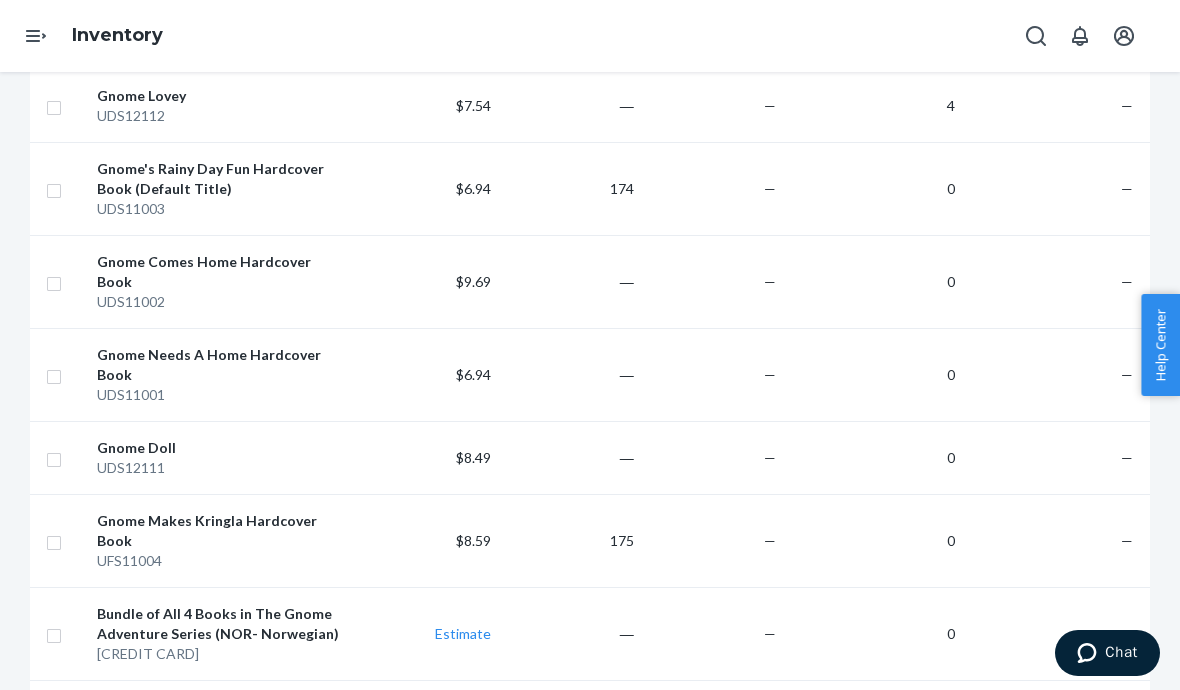 click at bounding box center [54, 188] 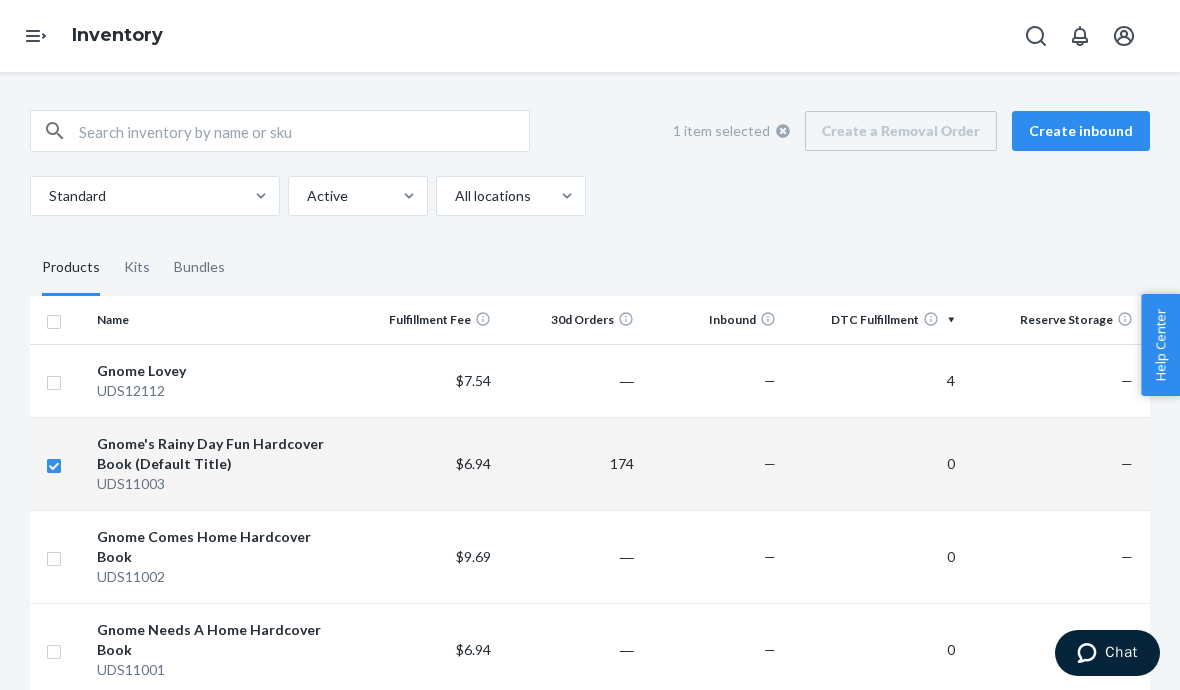 scroll, scrollTop: 0, scrollLeft: 0, axis: both 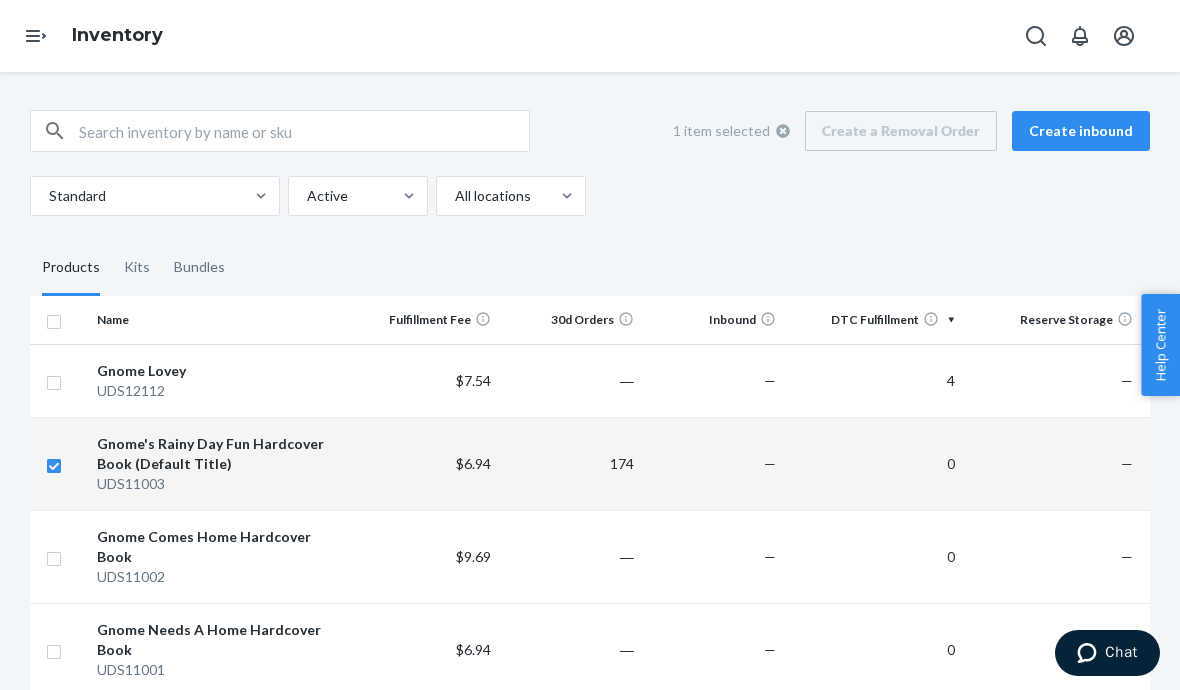 click at bounding box center [54, 463] 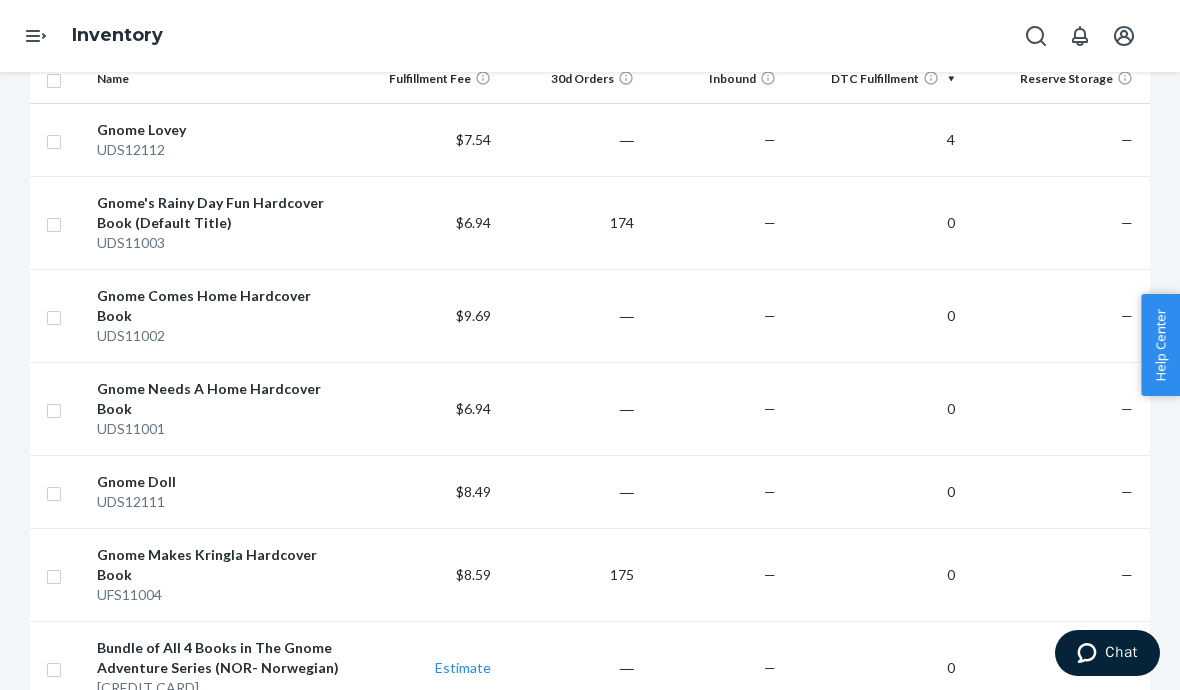 scroll, scrollTop: 146, scrollLeft: 0, axis: vertical 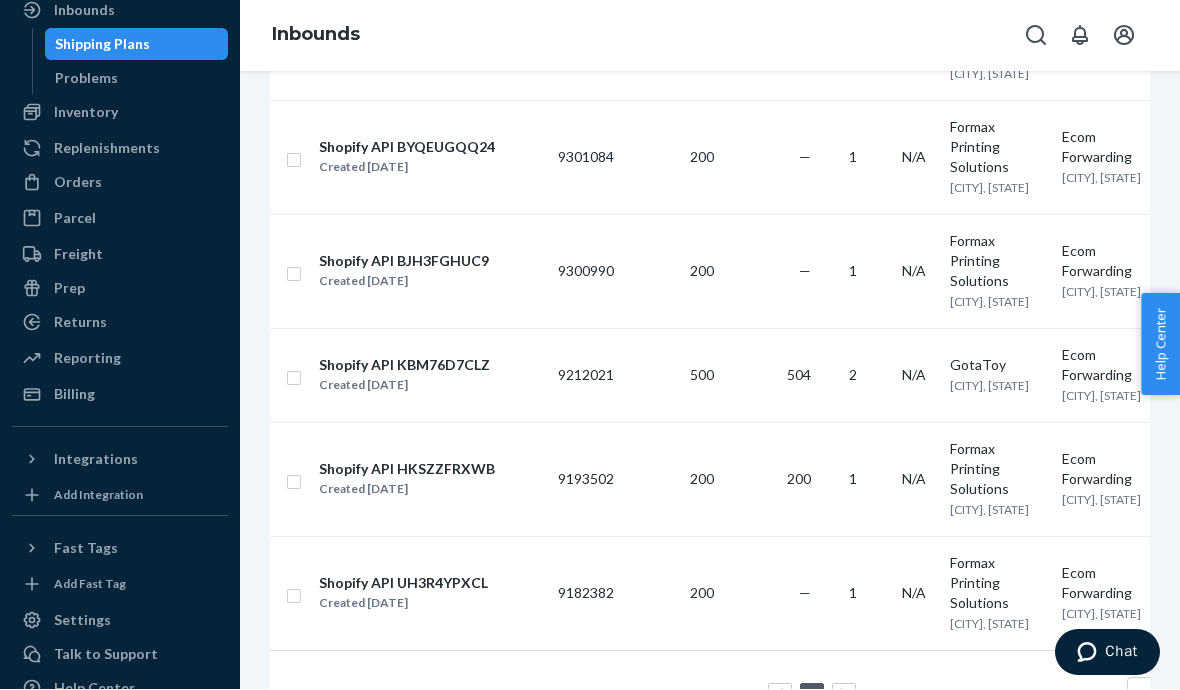 click on "Help Center" at bounding box center [94, 689] 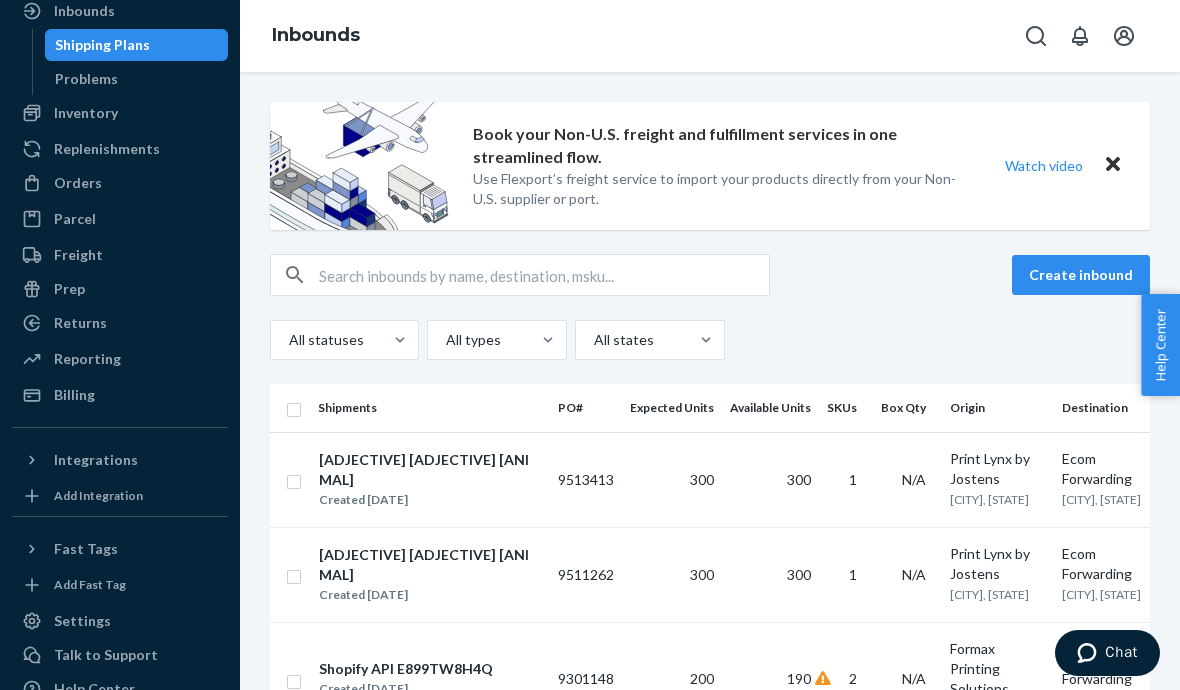 click 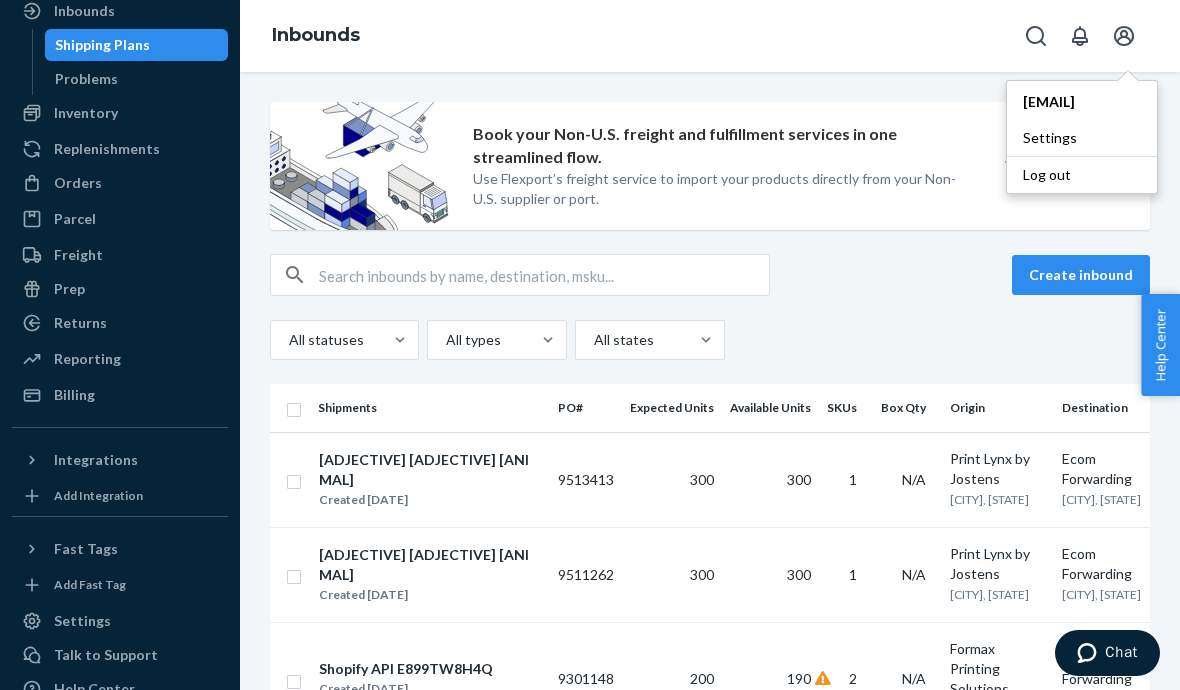 scroll, scrollTop: 0, scrollLeft: 0, axis: both 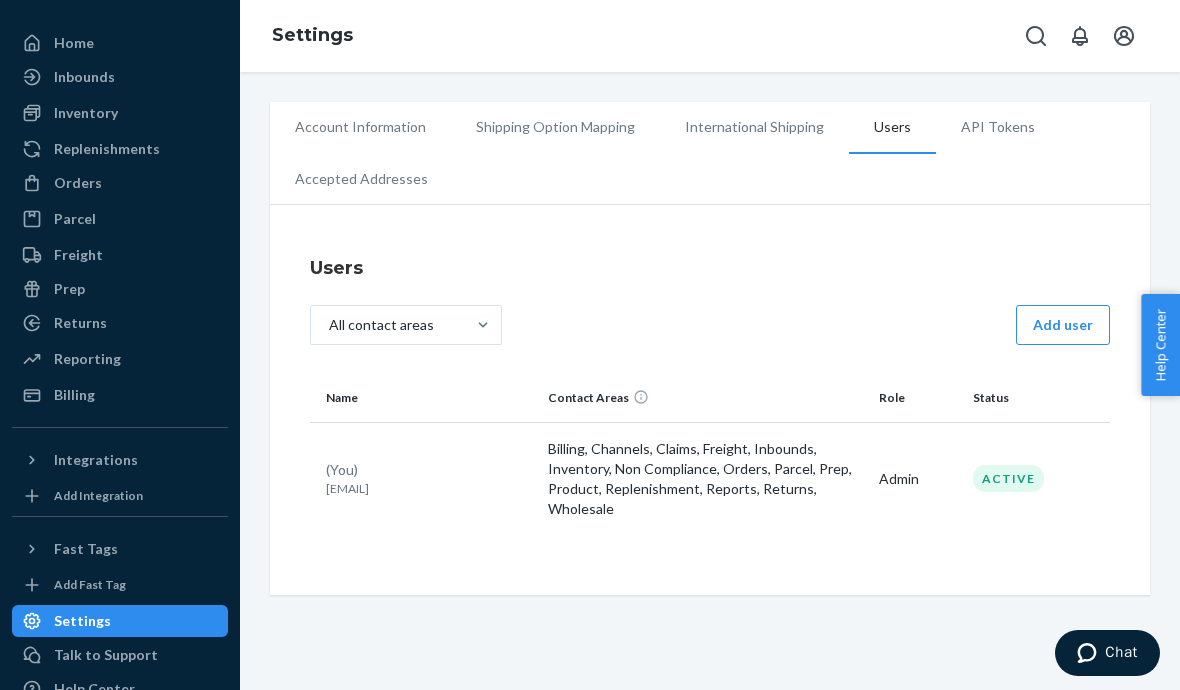 click on "Help Center" at bounding box center [94, 689] 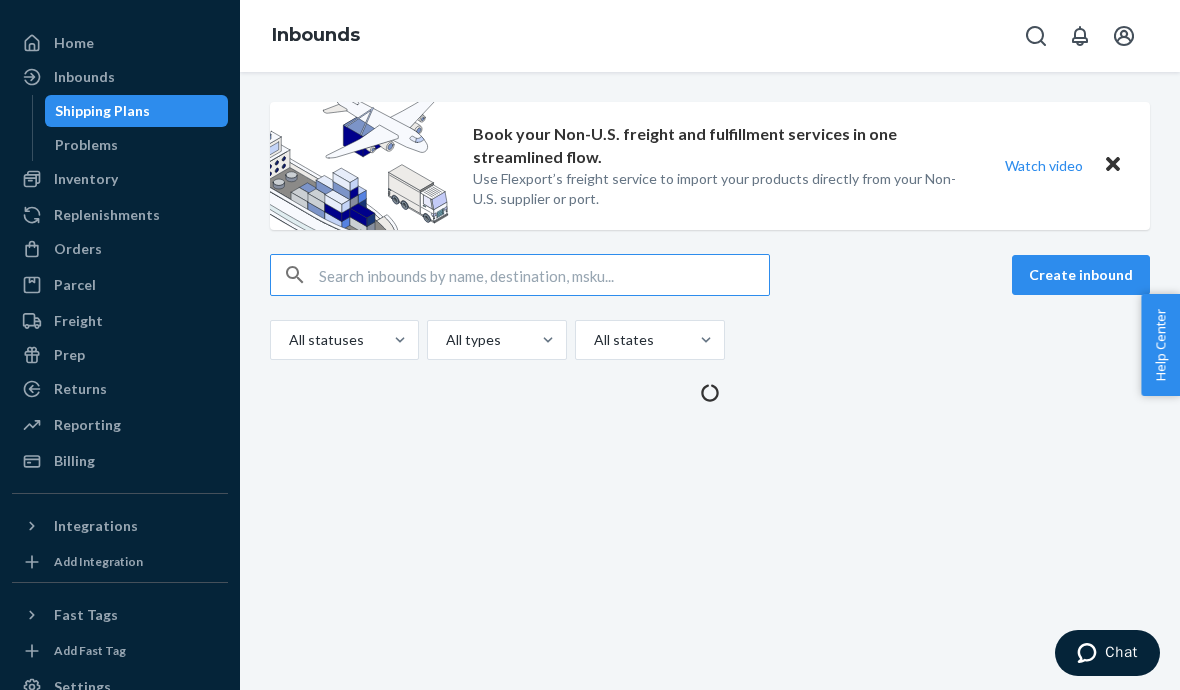 scroll, scrollTop: 0, scrollLeft: 0, axis: both 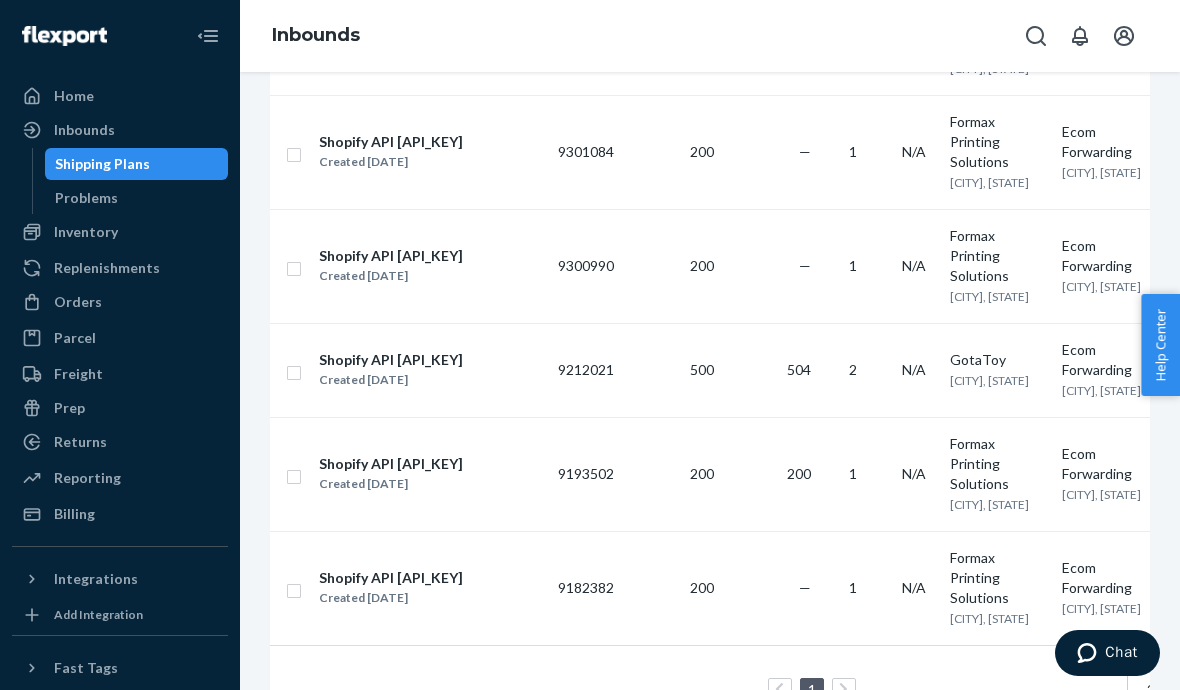 click at bounding box center (844, 690) 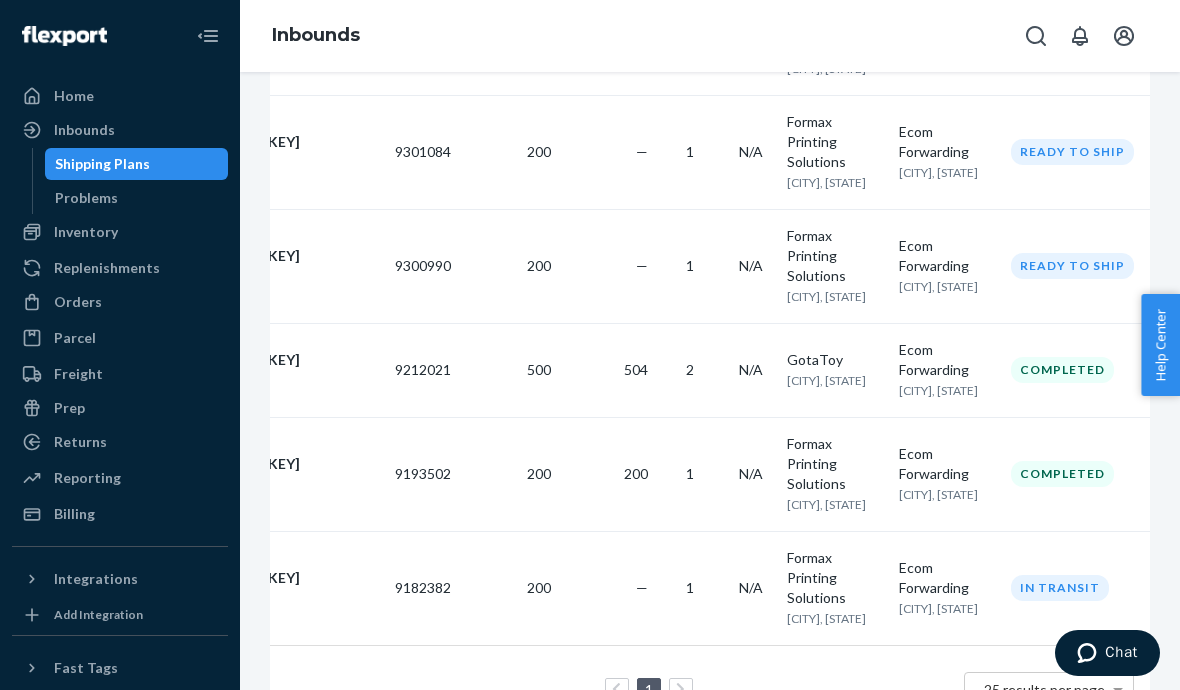 scroll, scrollTop: 0, scrollLeft: 182, axis: horizontal 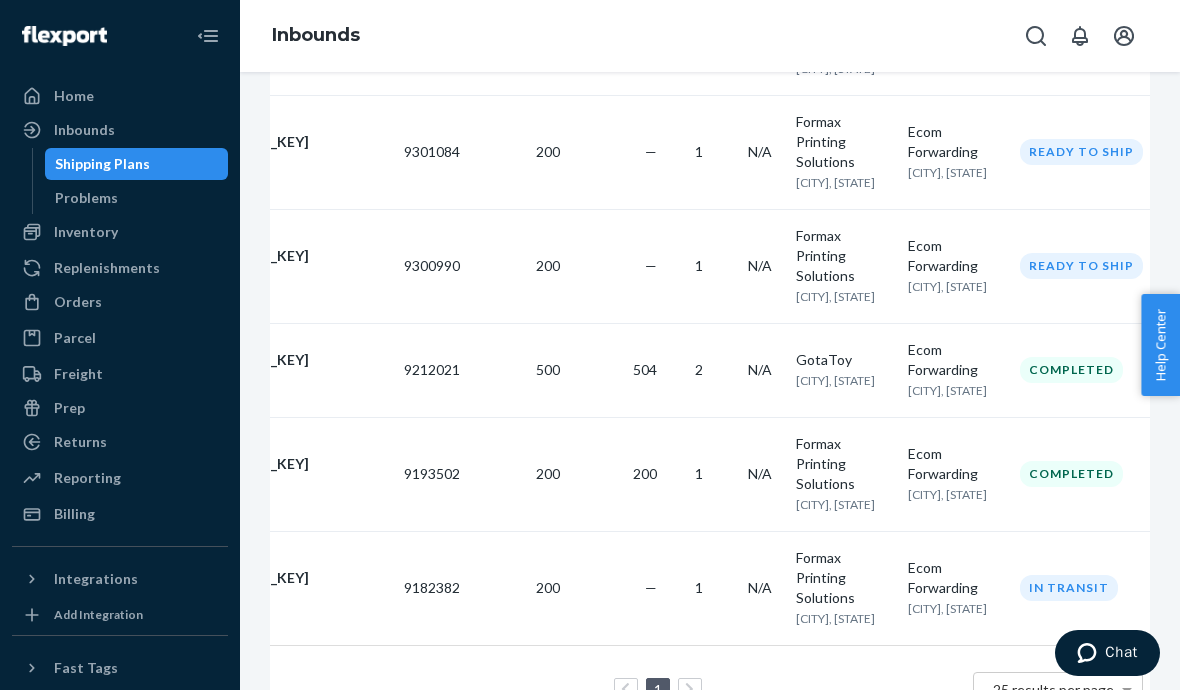 click at bounding box center [690, 690] 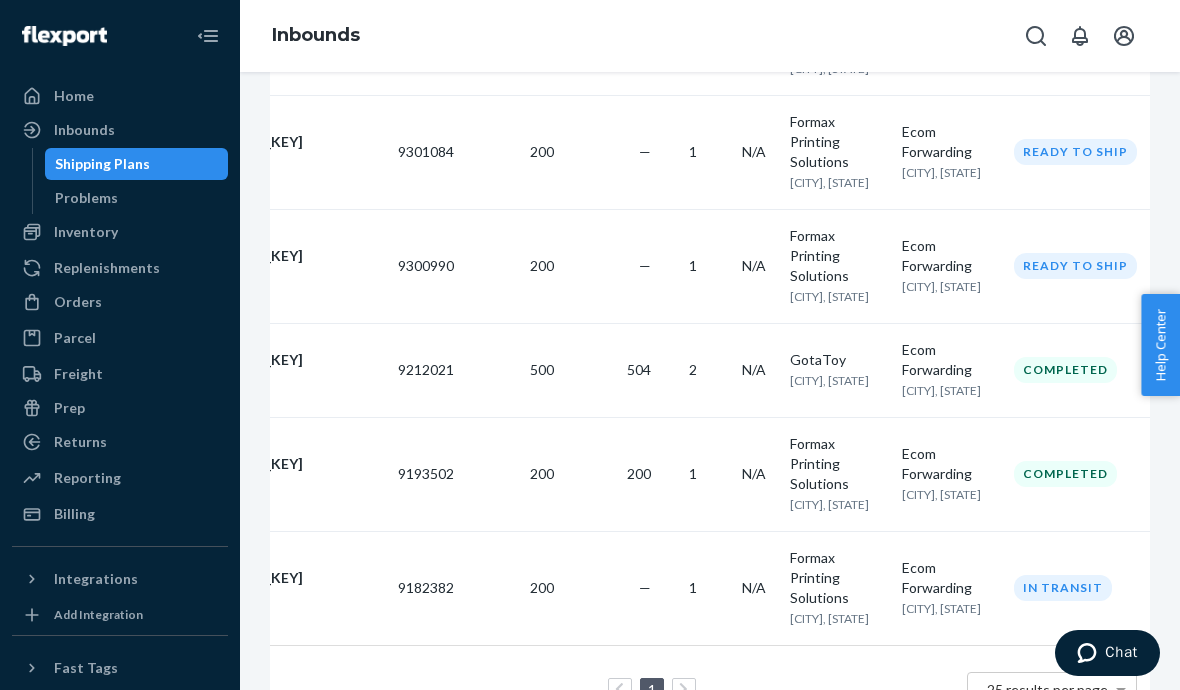 scroll, scrollTop: 0, scrollLeft: 154, axis: horizontal 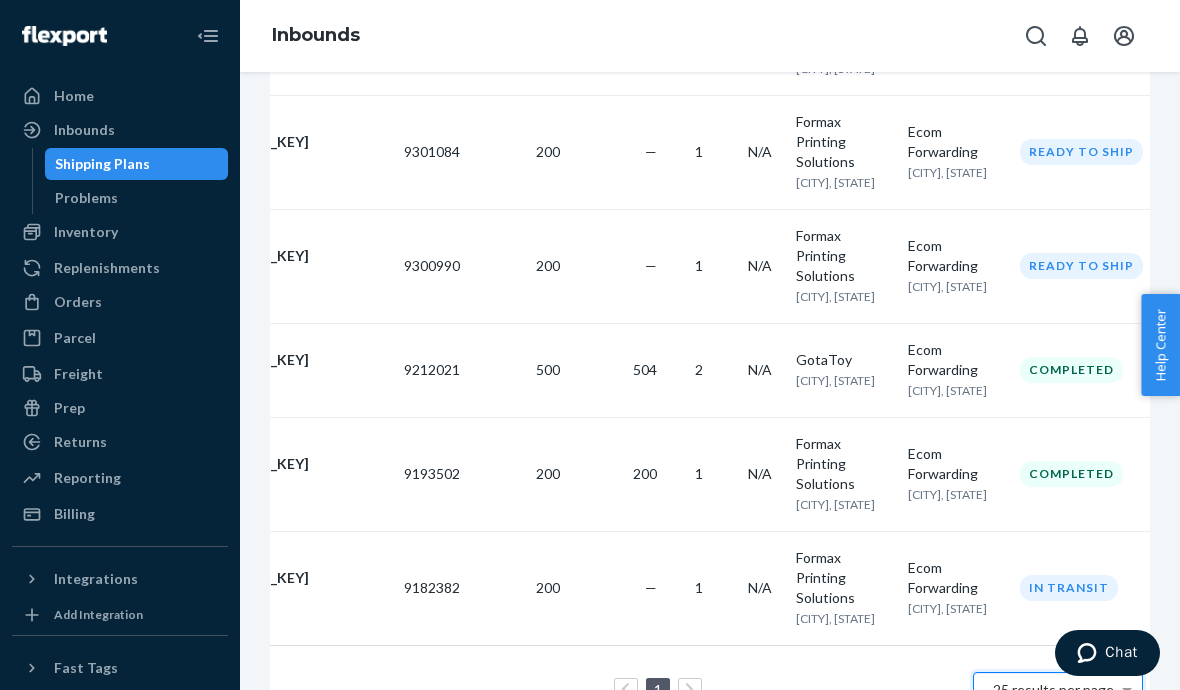 click at bounding box center [690, 690] 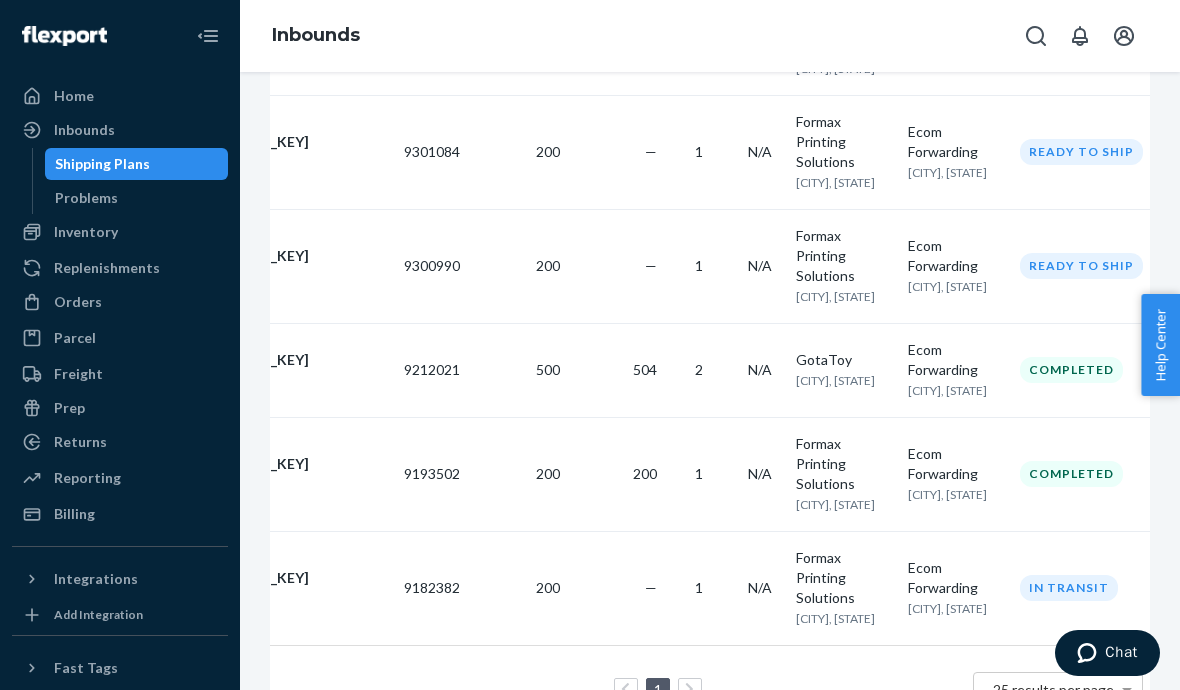 click at bounding box center [690, 690] 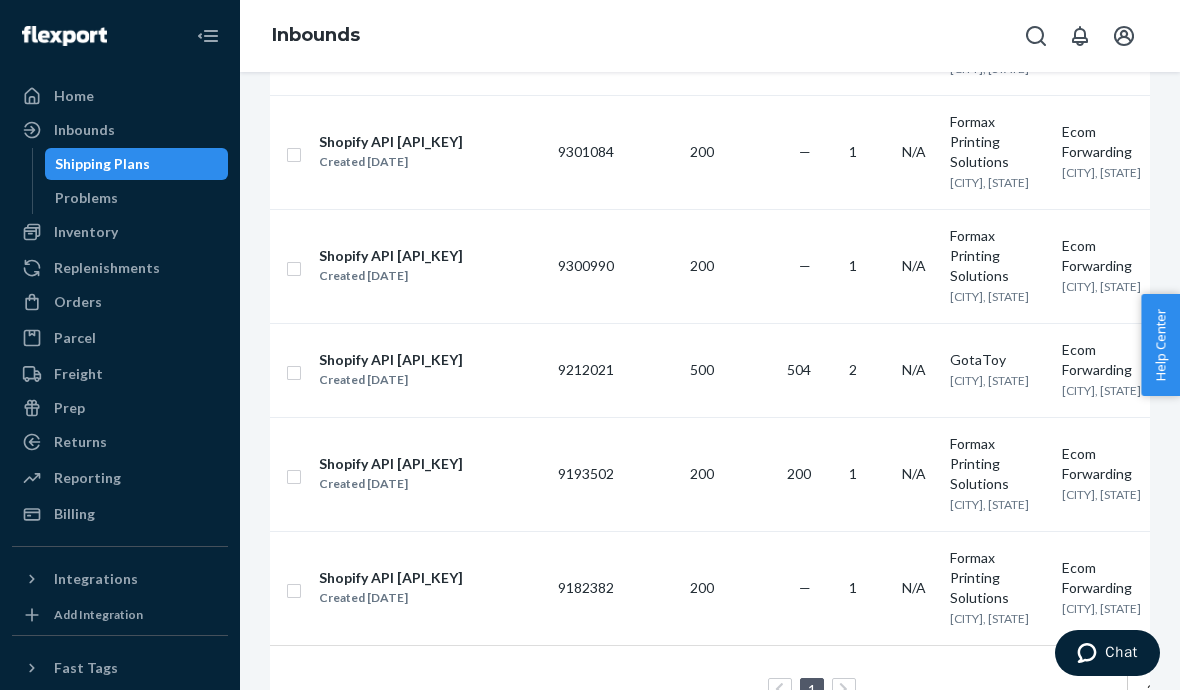 scroll, scrollTop: 0, scrollLeft: 0, axis: both 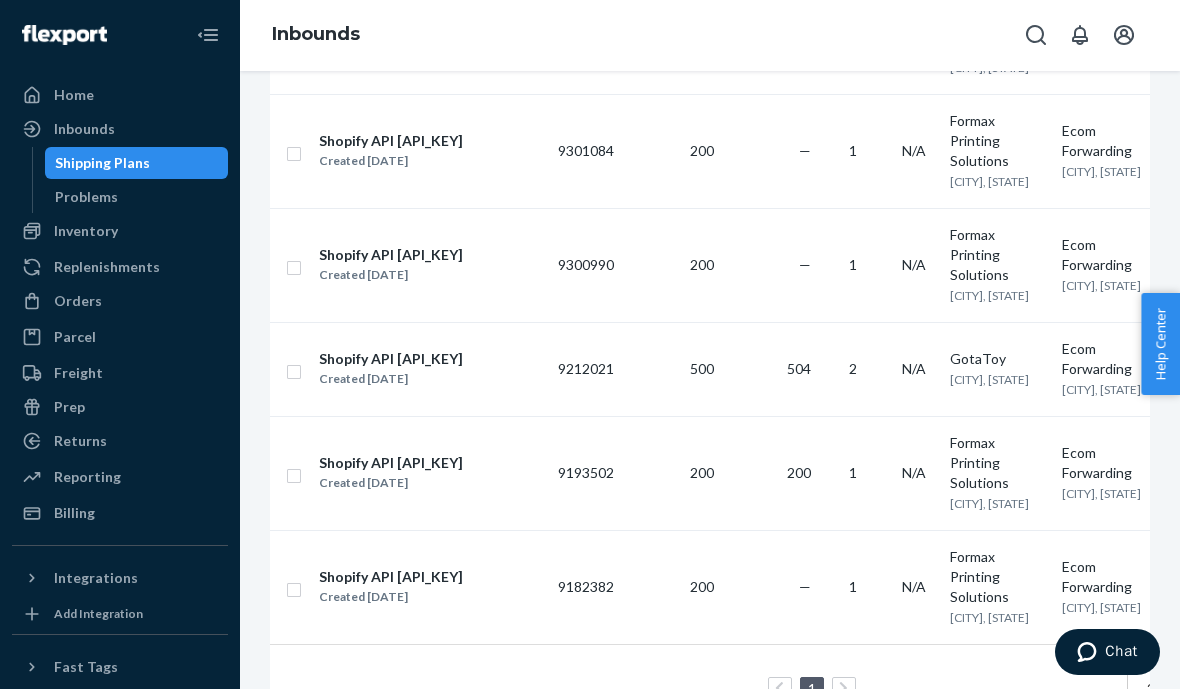click on "Inventory" at bounding box center [86, 232] 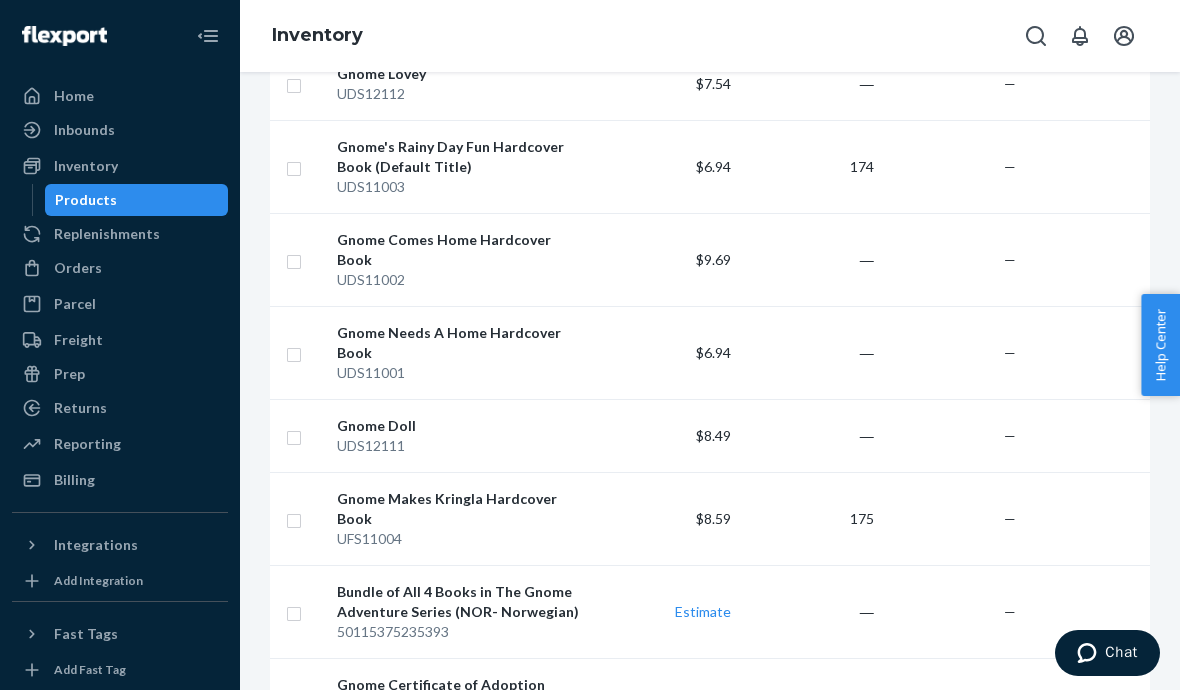 scroll, scrollTop: 283, scrollLeft: 0, axis: vertical 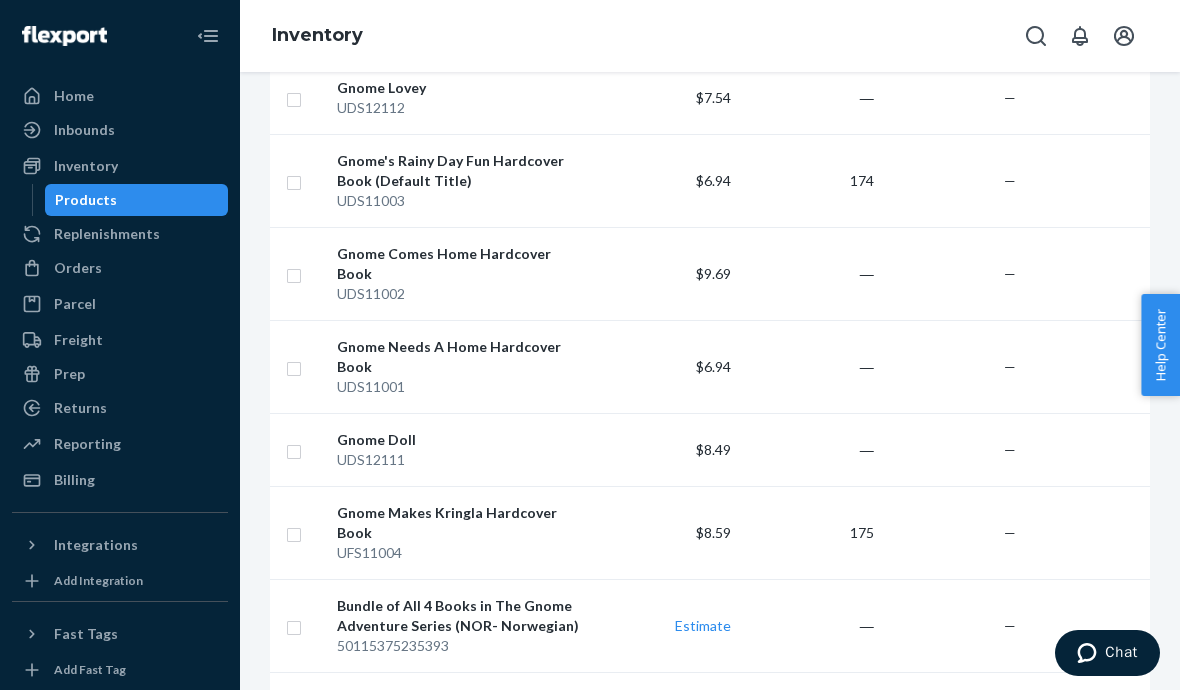 click on "—" at bounding box center (953, 625) 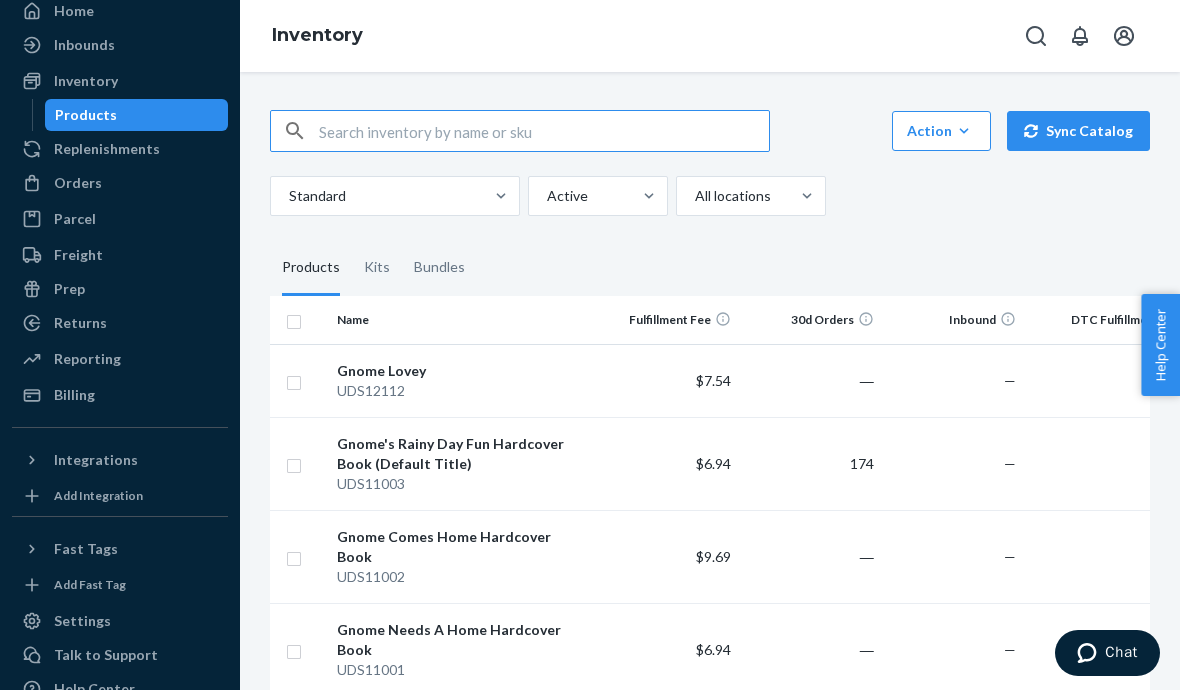 click on "Orders" at bounding box center (78, 183) 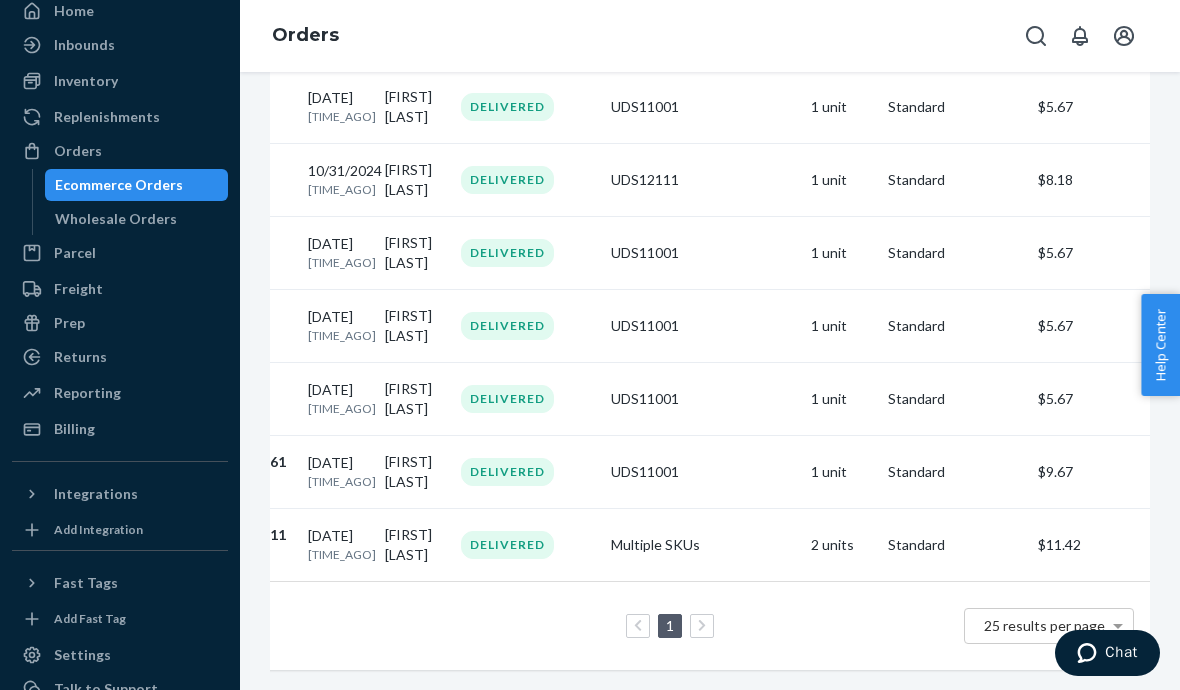 scroll, scrollTop: 646, scrollLeft: 0, axis: vertical 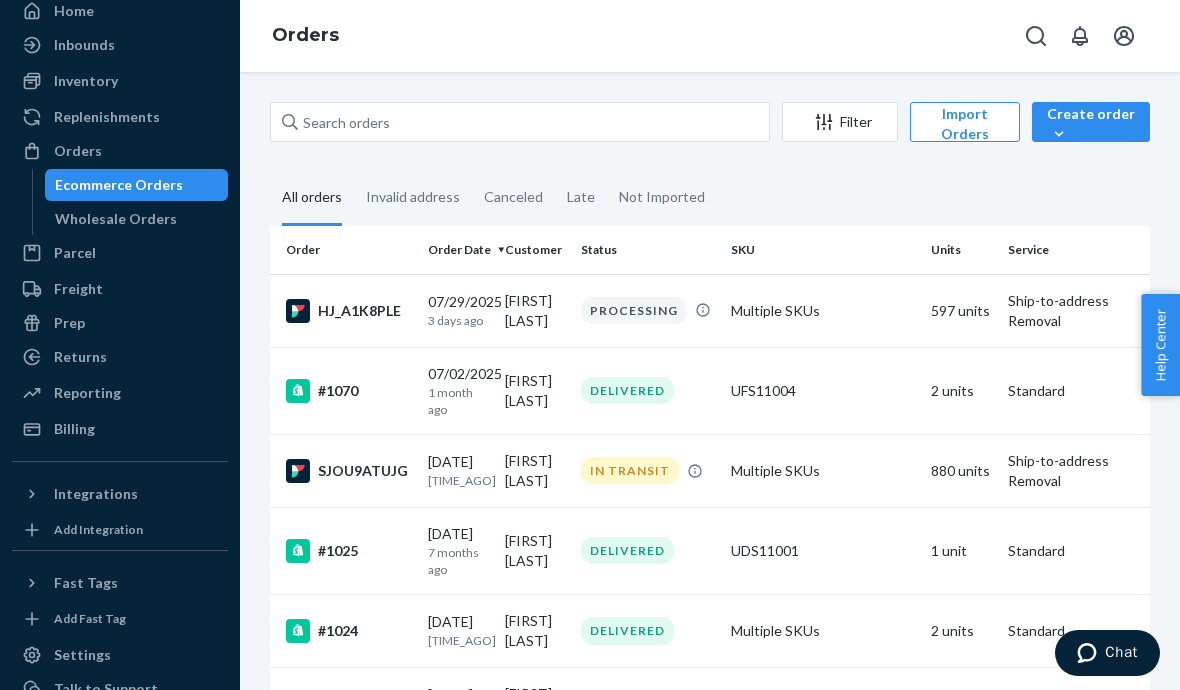 click on "Multiple SKUs" at bounding box center [823, 310] 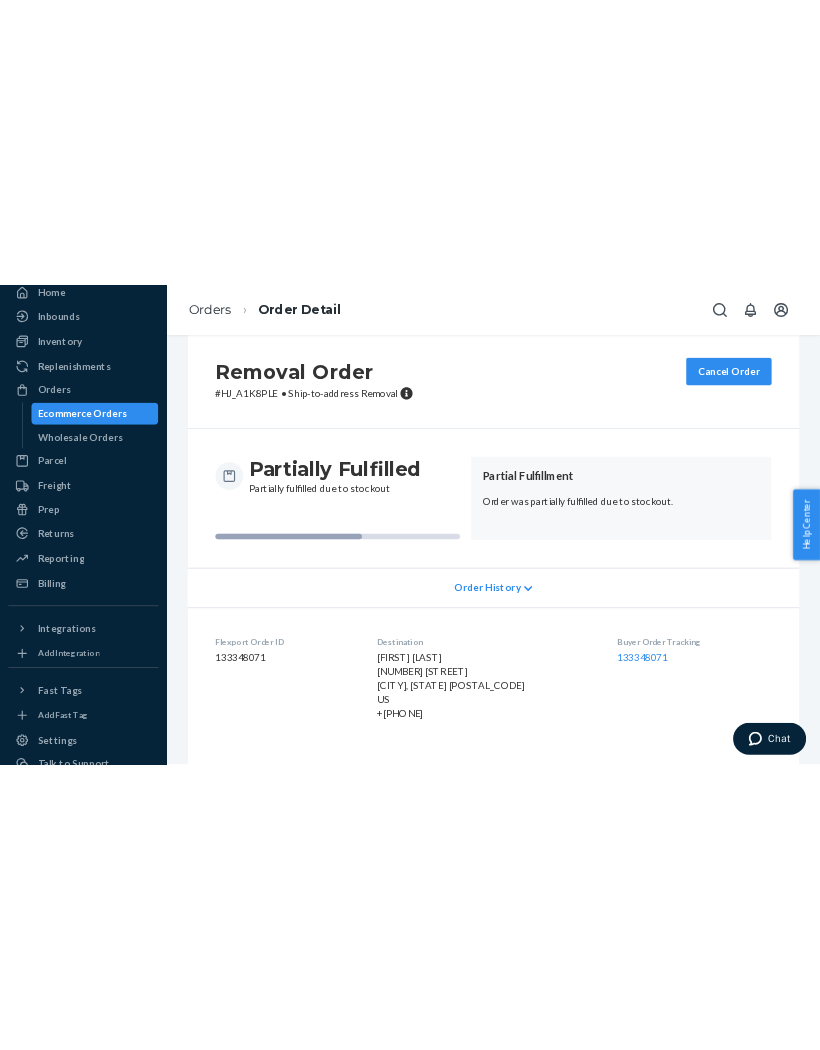 scroll, scrollTop: 25, scrollLeft: 0, axis: vertical 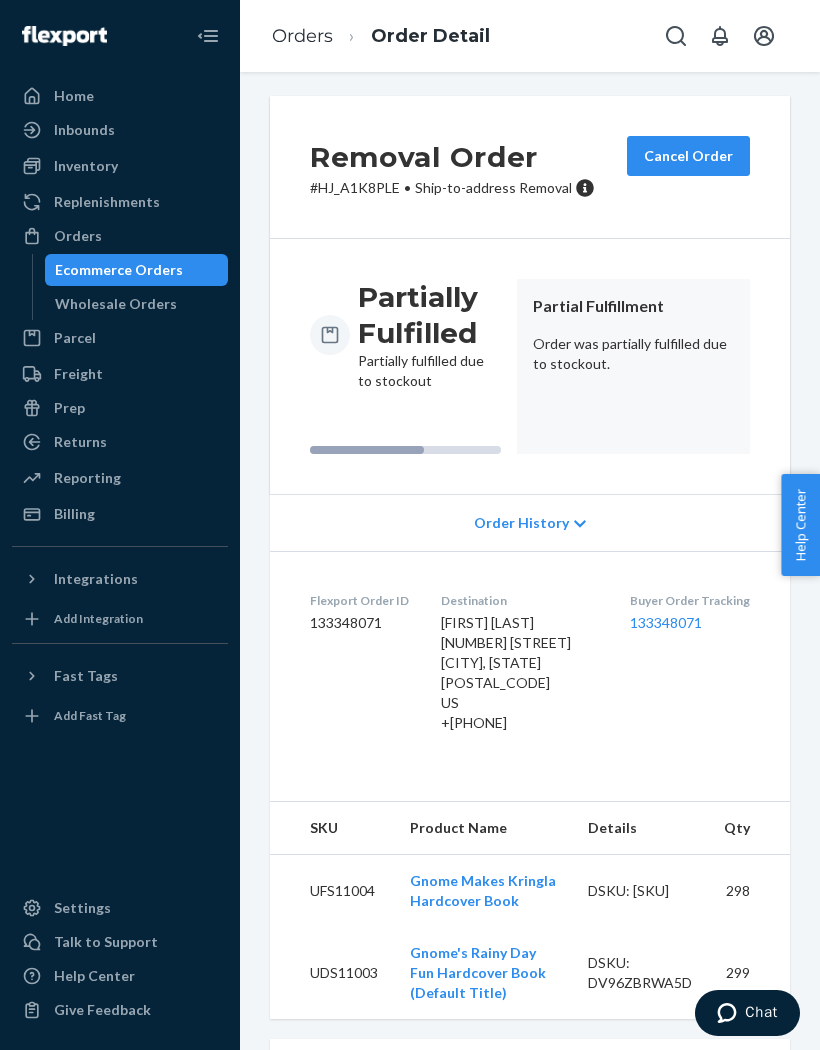 click at bounding box center [208, 36] 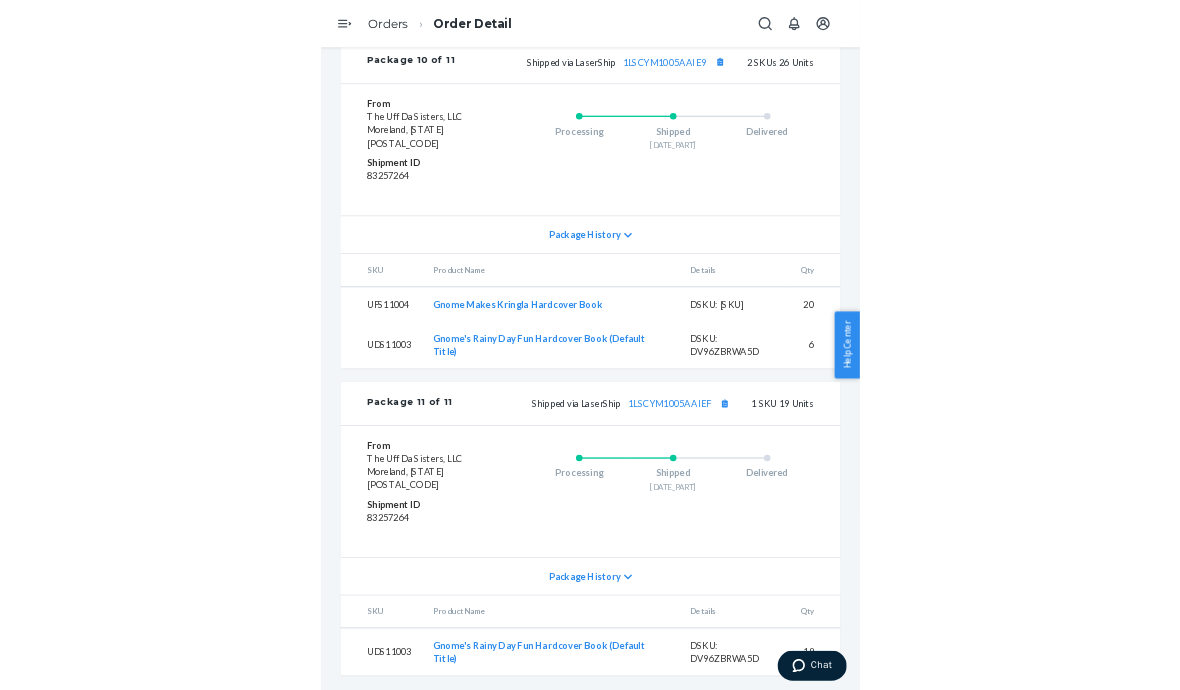 scroll, scrollTop: 5263, scrollLeft: 0, axis: vertical 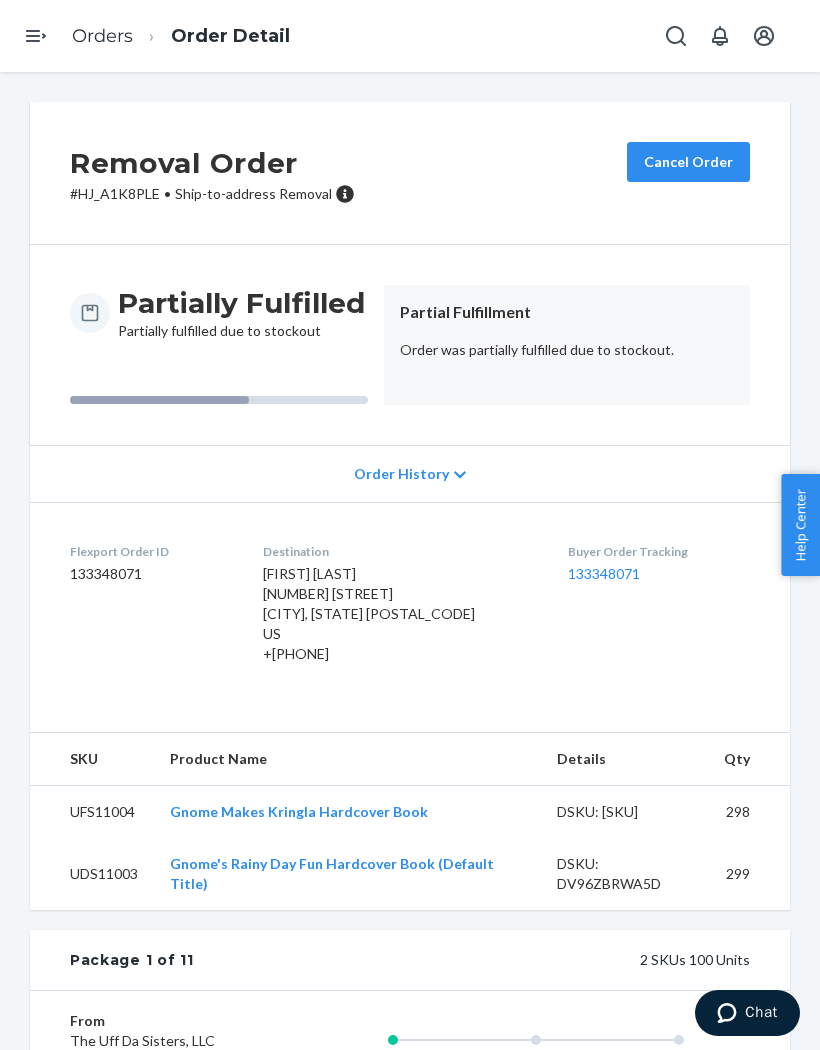 click on "133348071" at bounding box center (604, 573) 